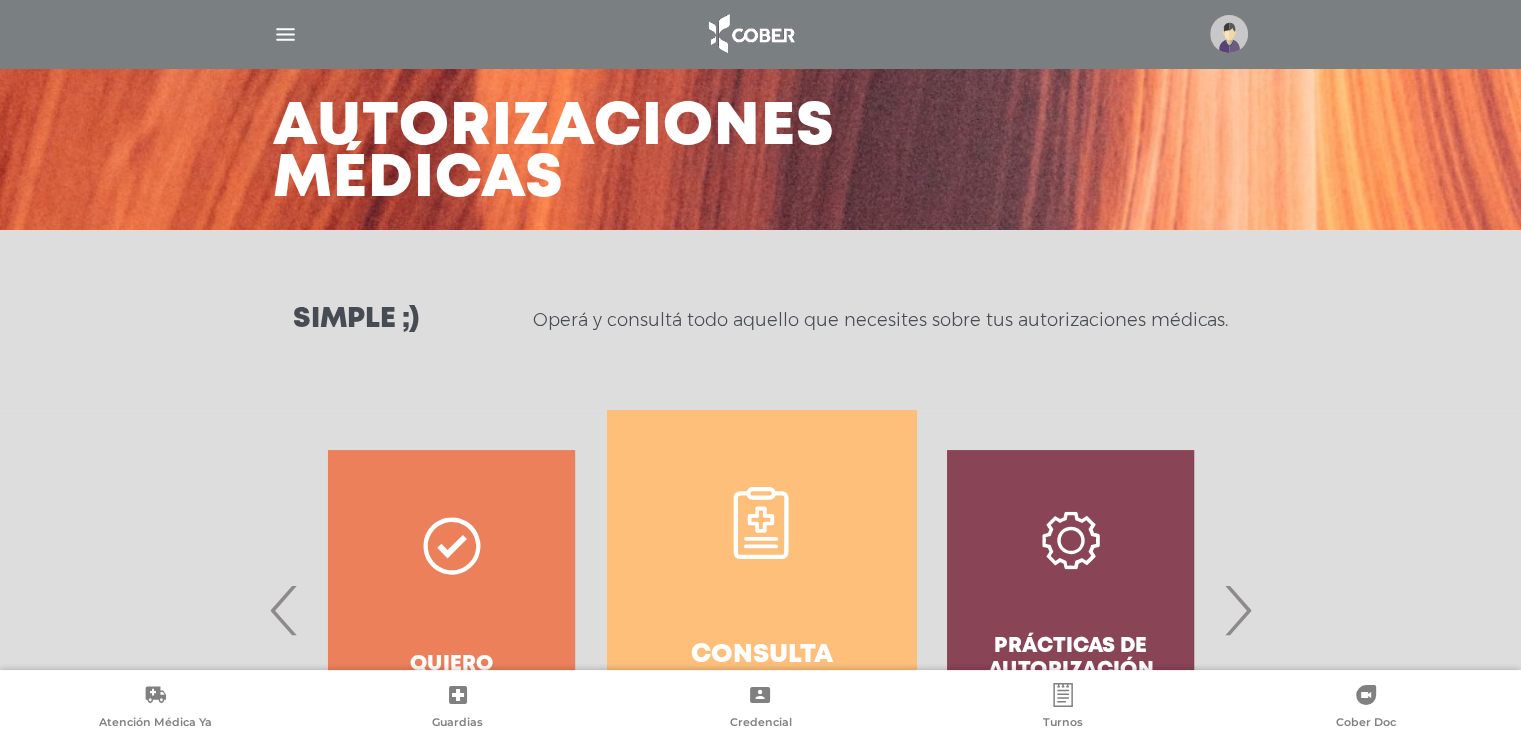 scroll, scrollTop: 78, scrollLeft: 0, axis: vertical 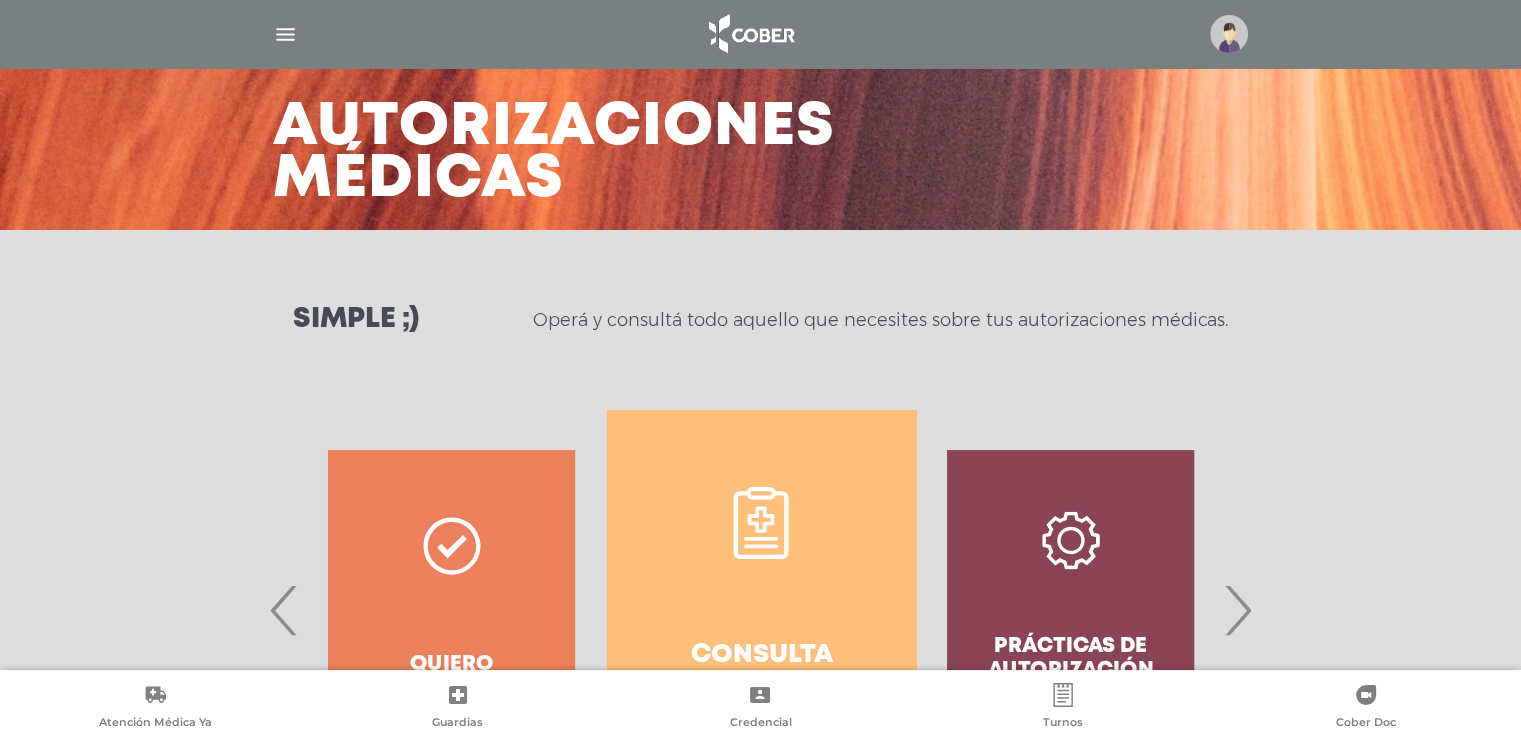 click at bounding box center (1229, 34) 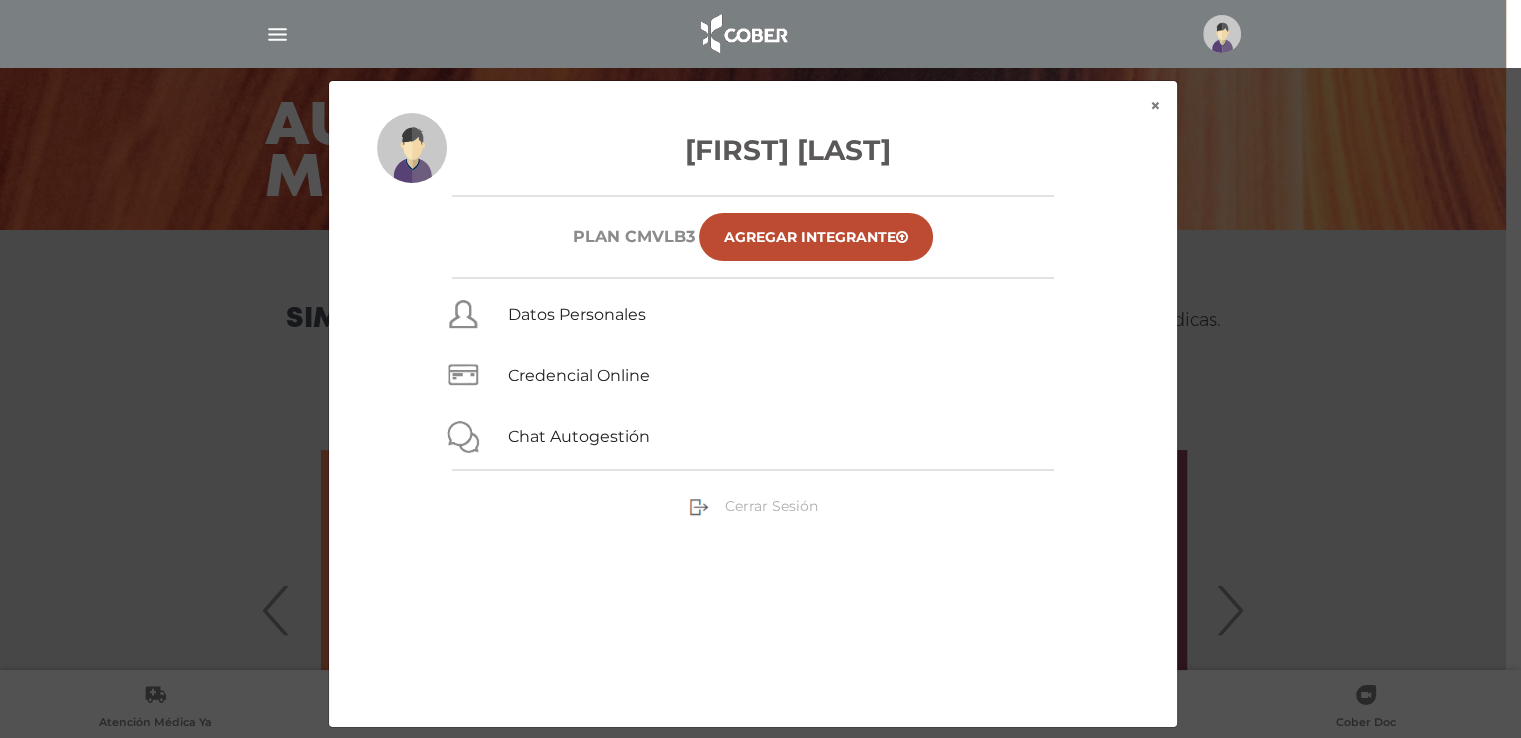 click on "Cerrar Sesión" at bounding box center (771, 506) 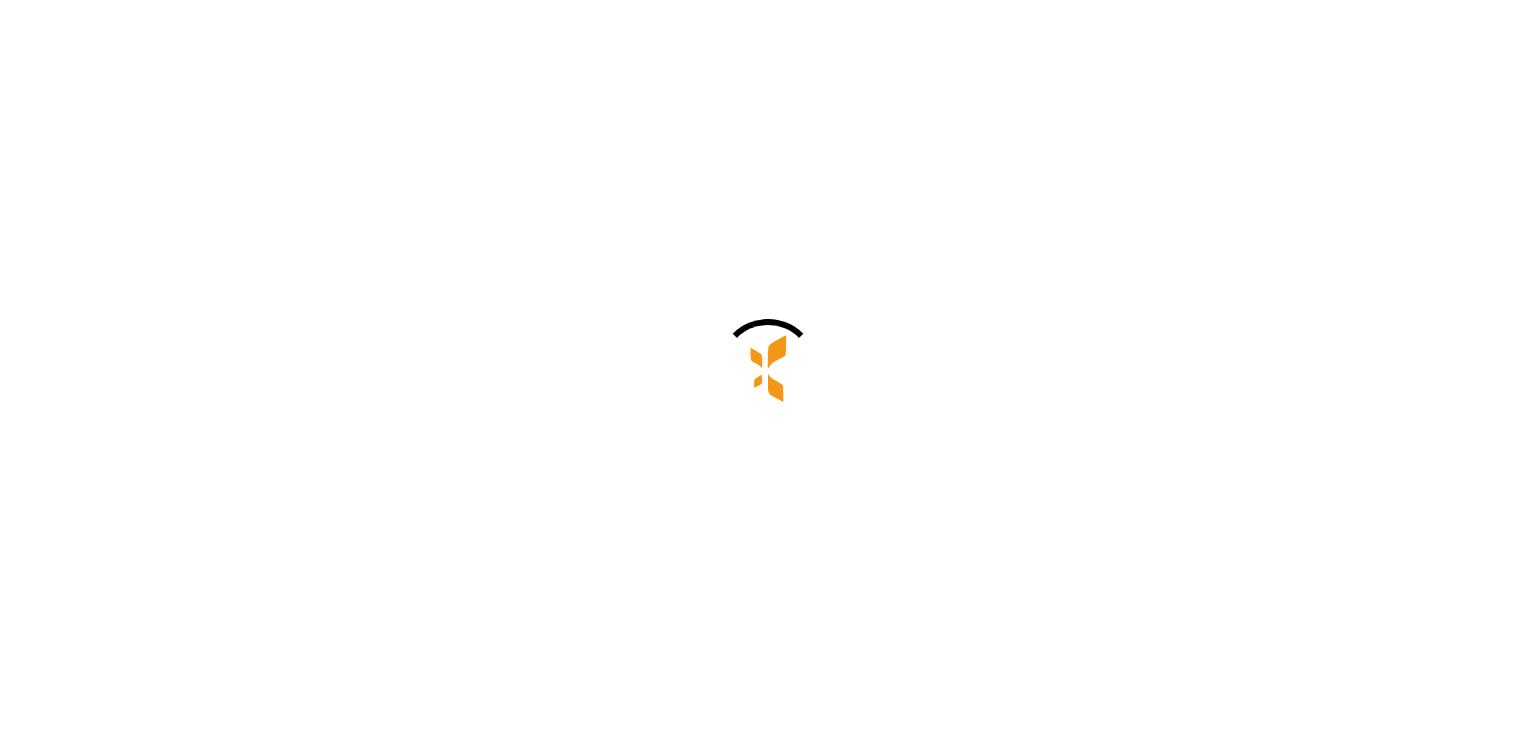 scroll, scrollTop: 0, scrollLeft: 0, axis: both 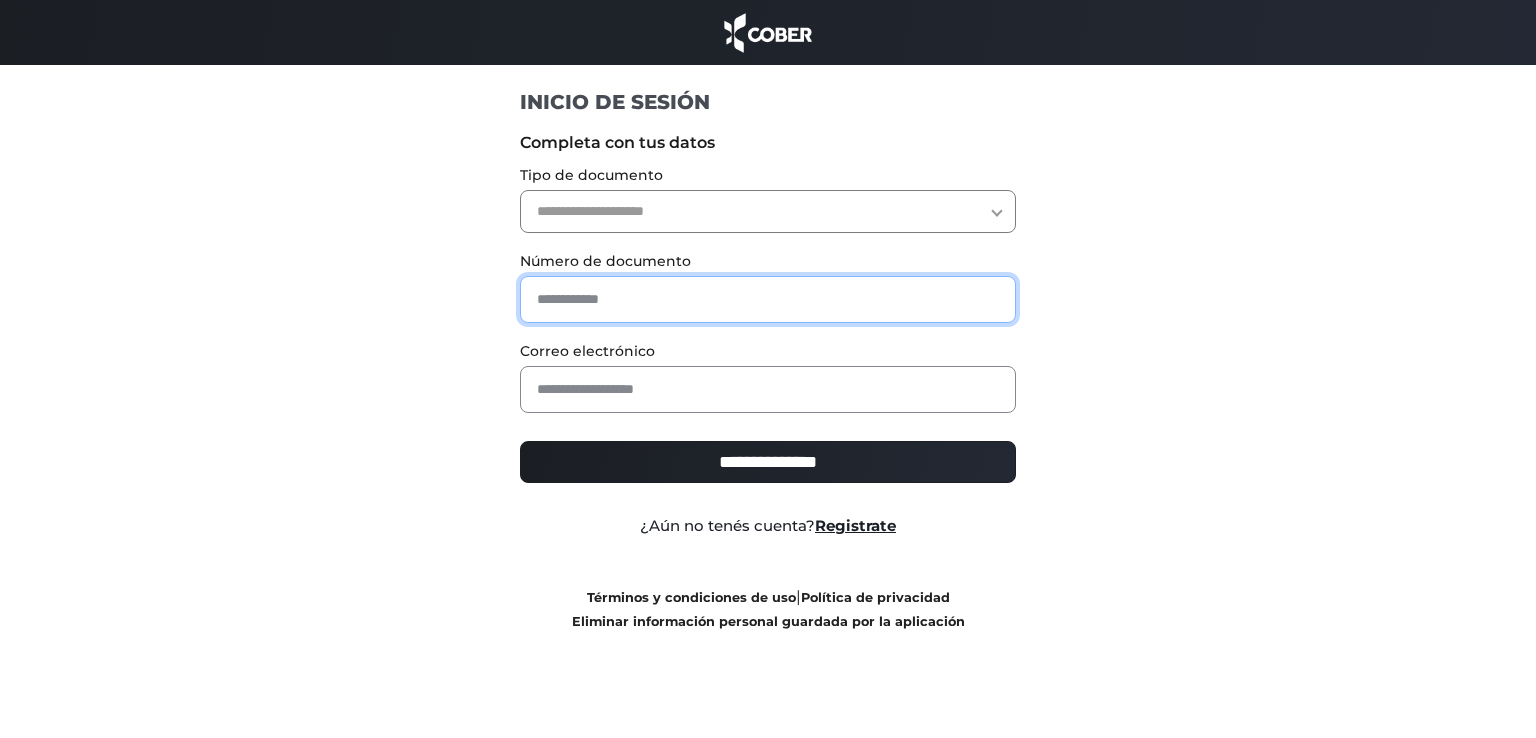drag, startPoint x: 628, startPoint y: 288, endPoint x: 646, endPoint y: 197, distance: 92.76314 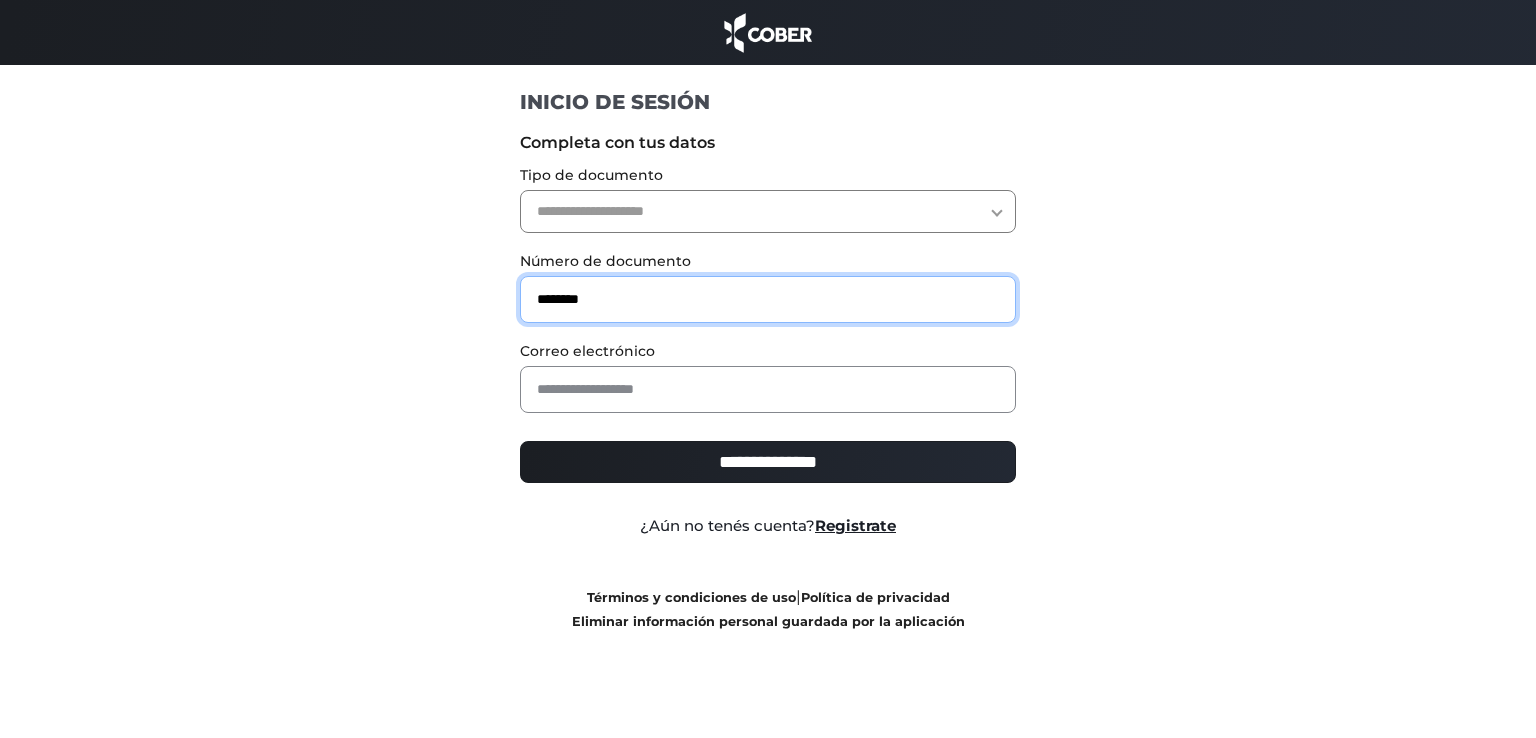 type on "********" 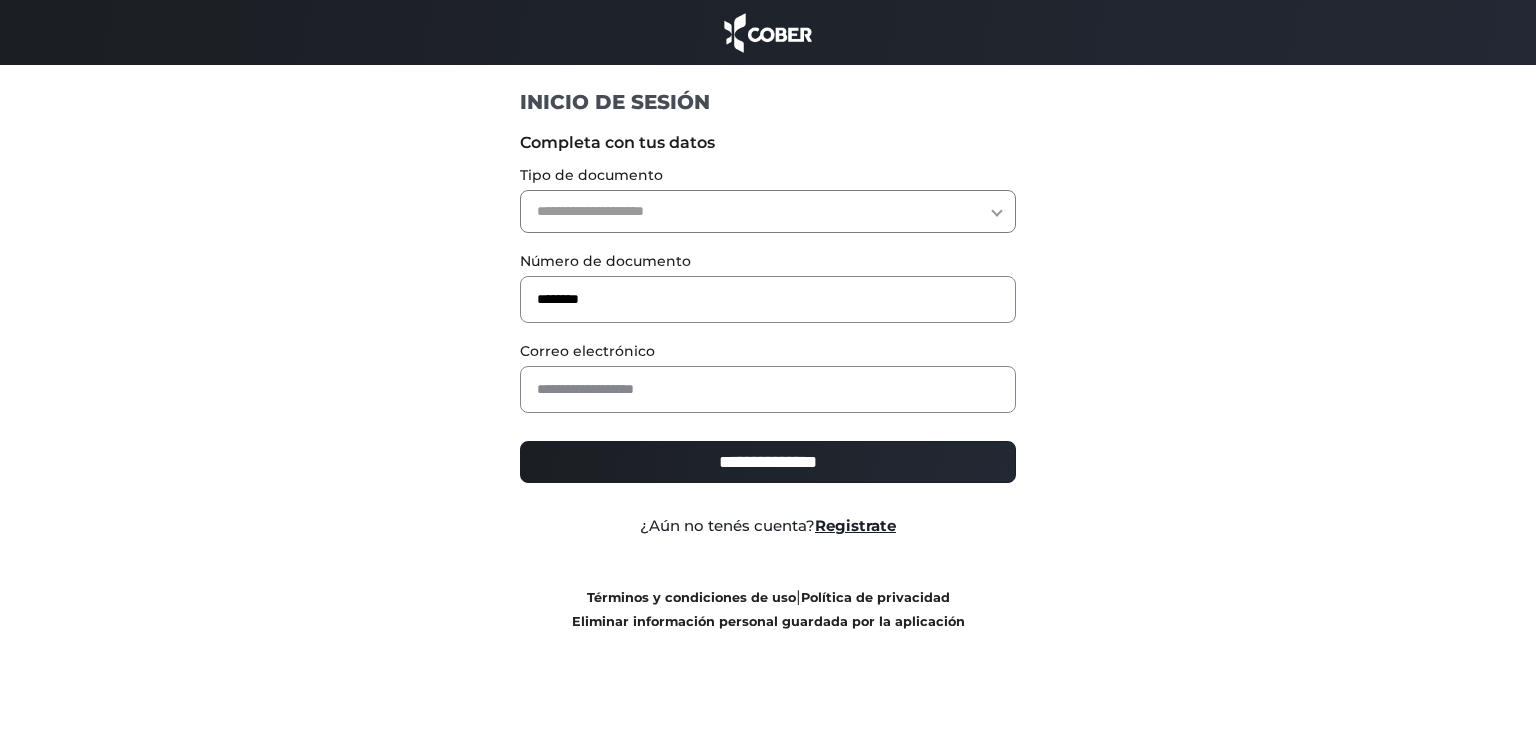 drag, startPoint x: 652, startPoint y: 190, endPoint x: 656, endPoint y: 229, distance: 39.20459 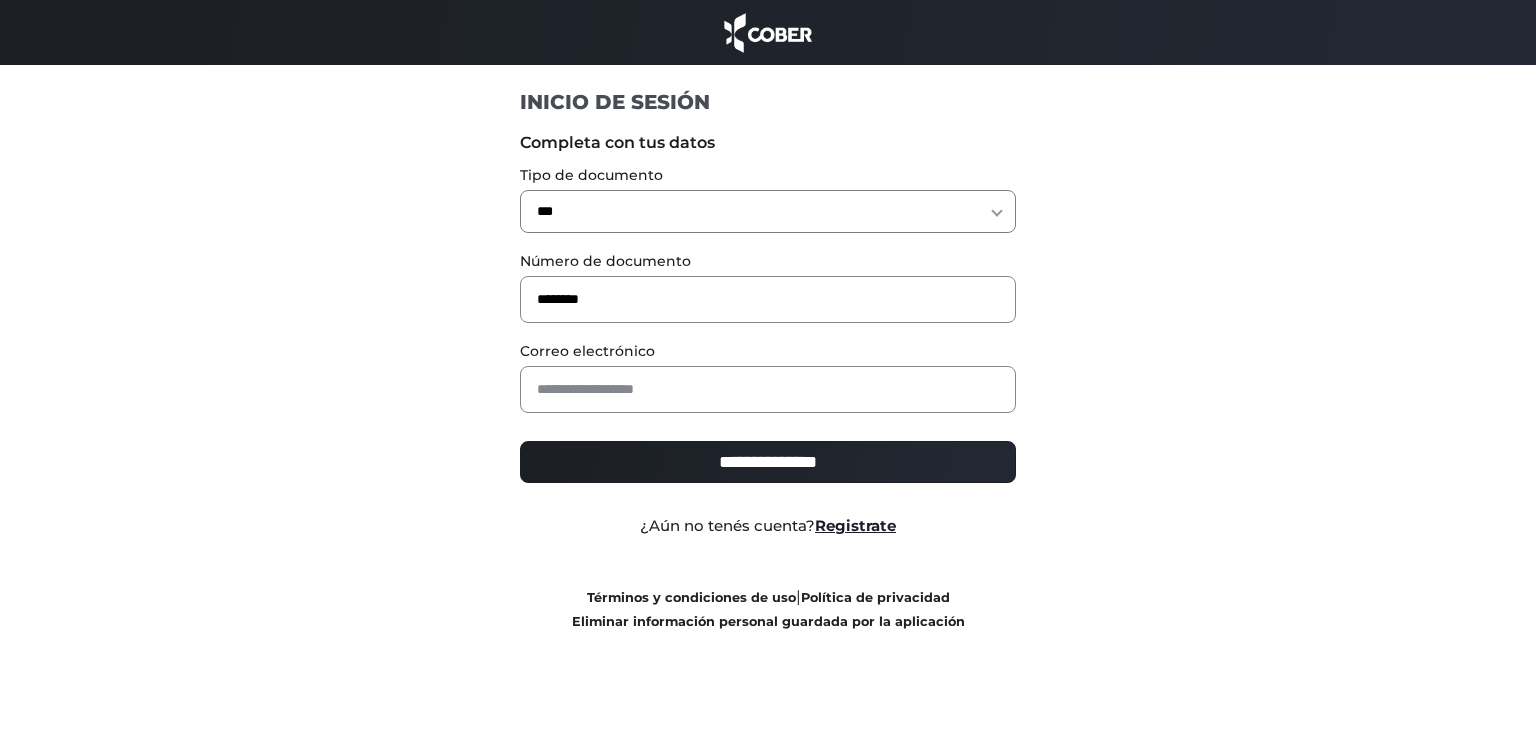 click on "**********" at bounding box center (768, 211) 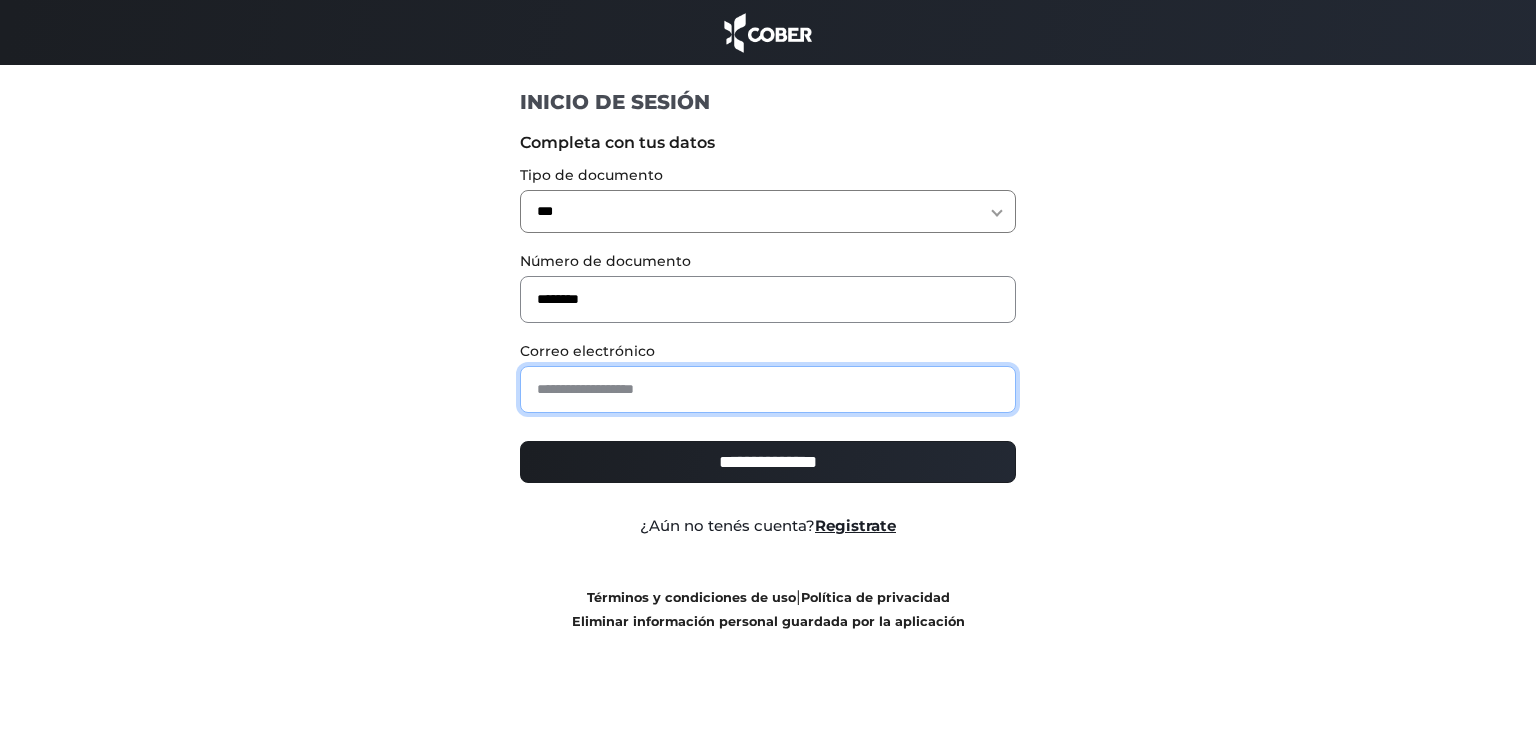 drag, startPoint x: 708, startPoint y: 395, endPoint x: 696, endPoint y: 409, distance: 18.439089 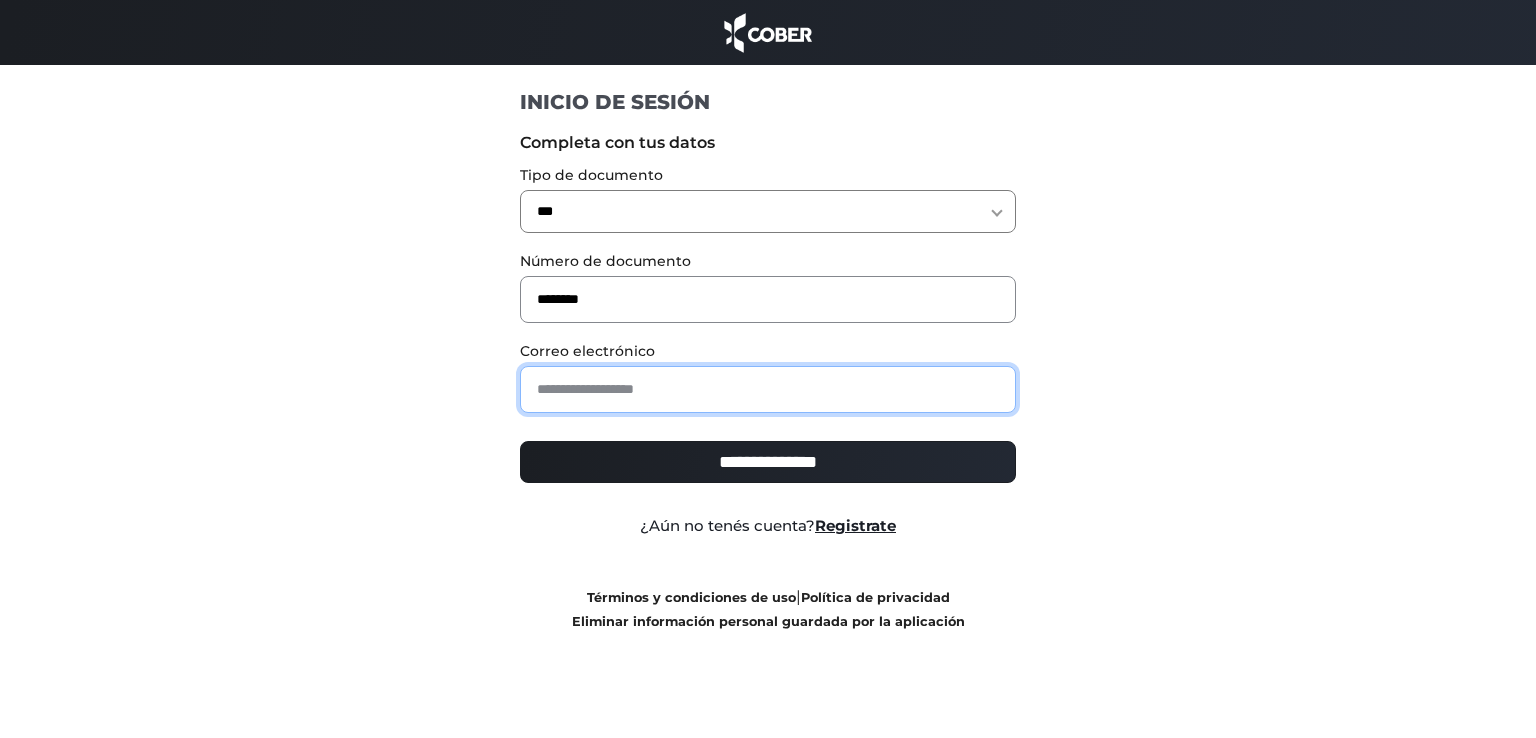 click at bounding box center (768, 389) 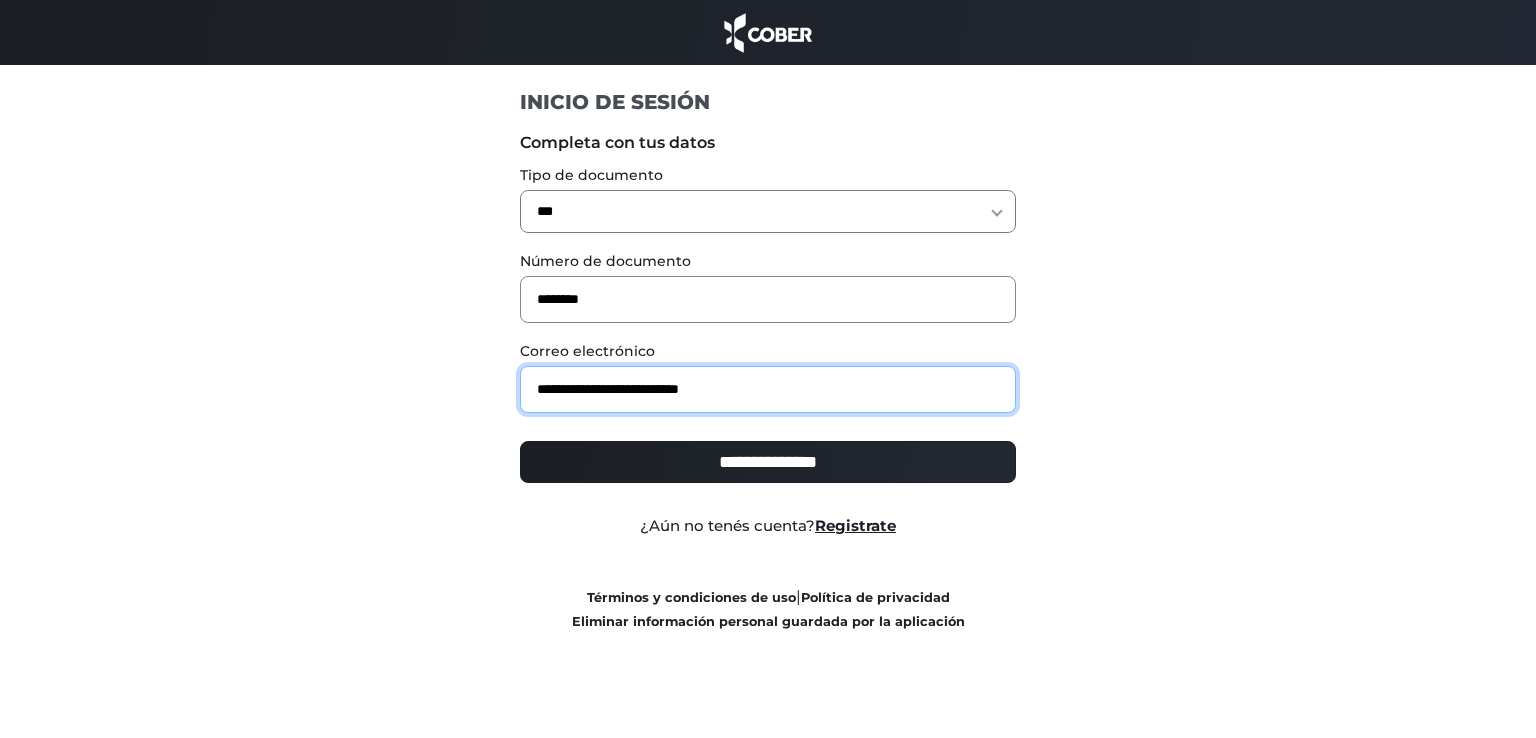 type on "**********" 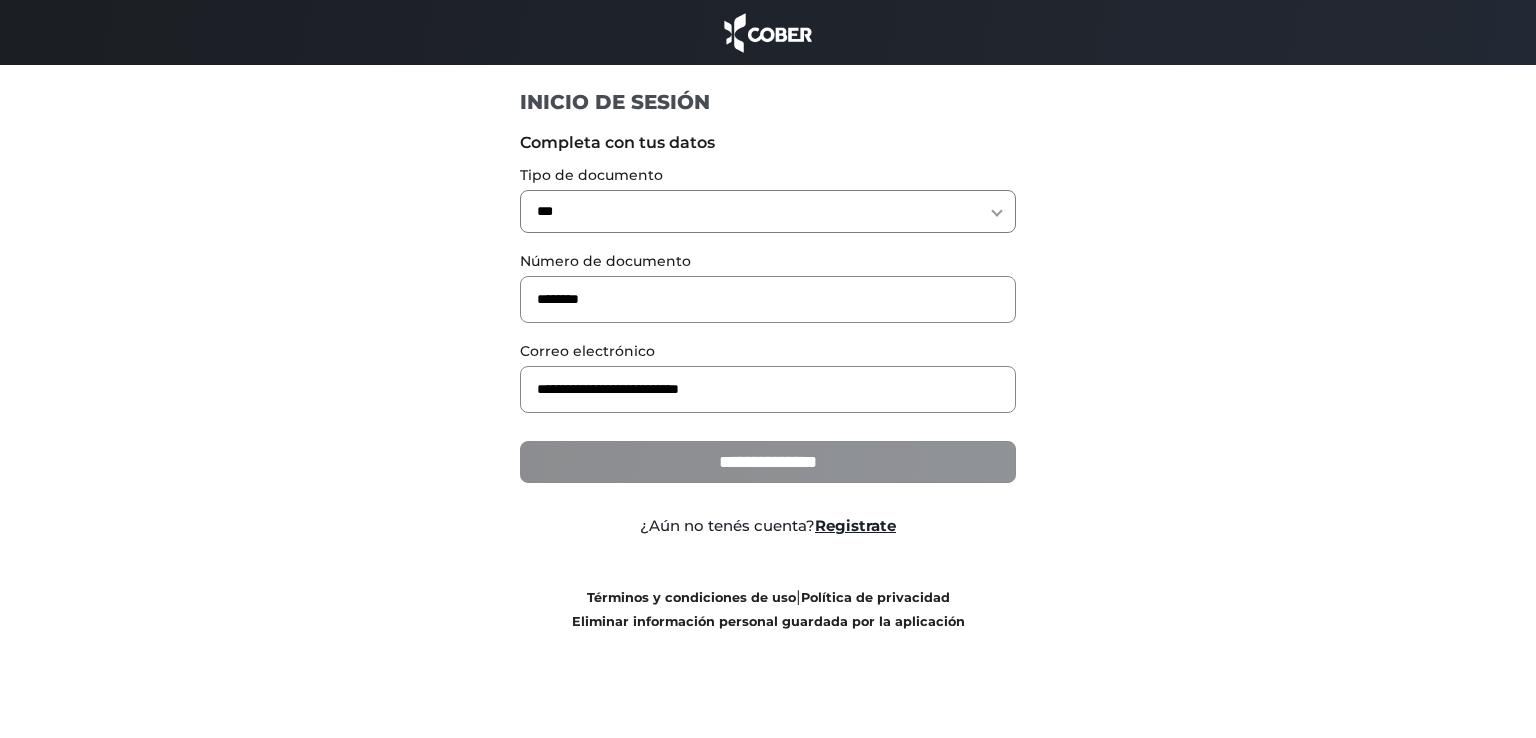 click on "**********" at bounding box center [768, 462] 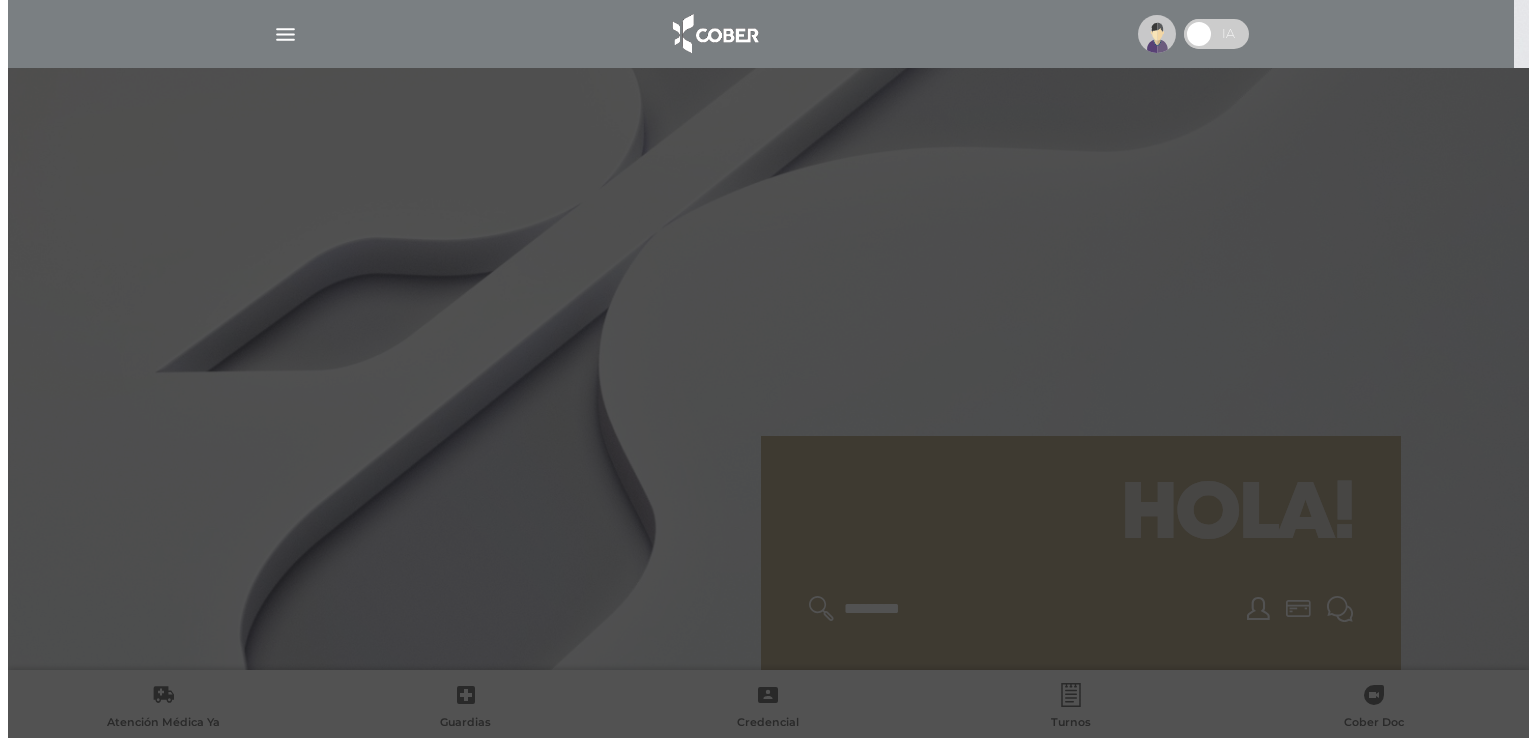 scroll, scrollTop: 0, scrollLeft: 0, axis: both 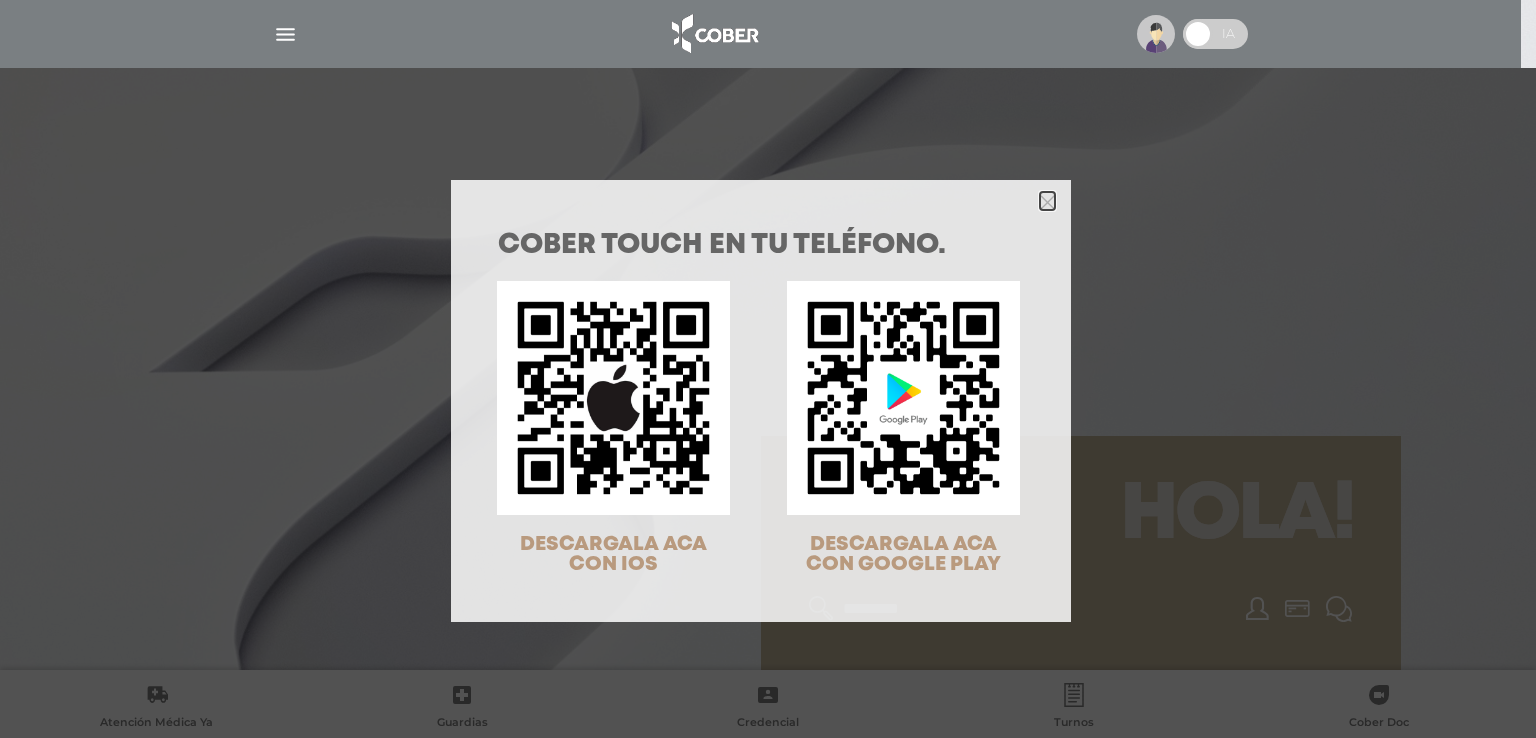 click 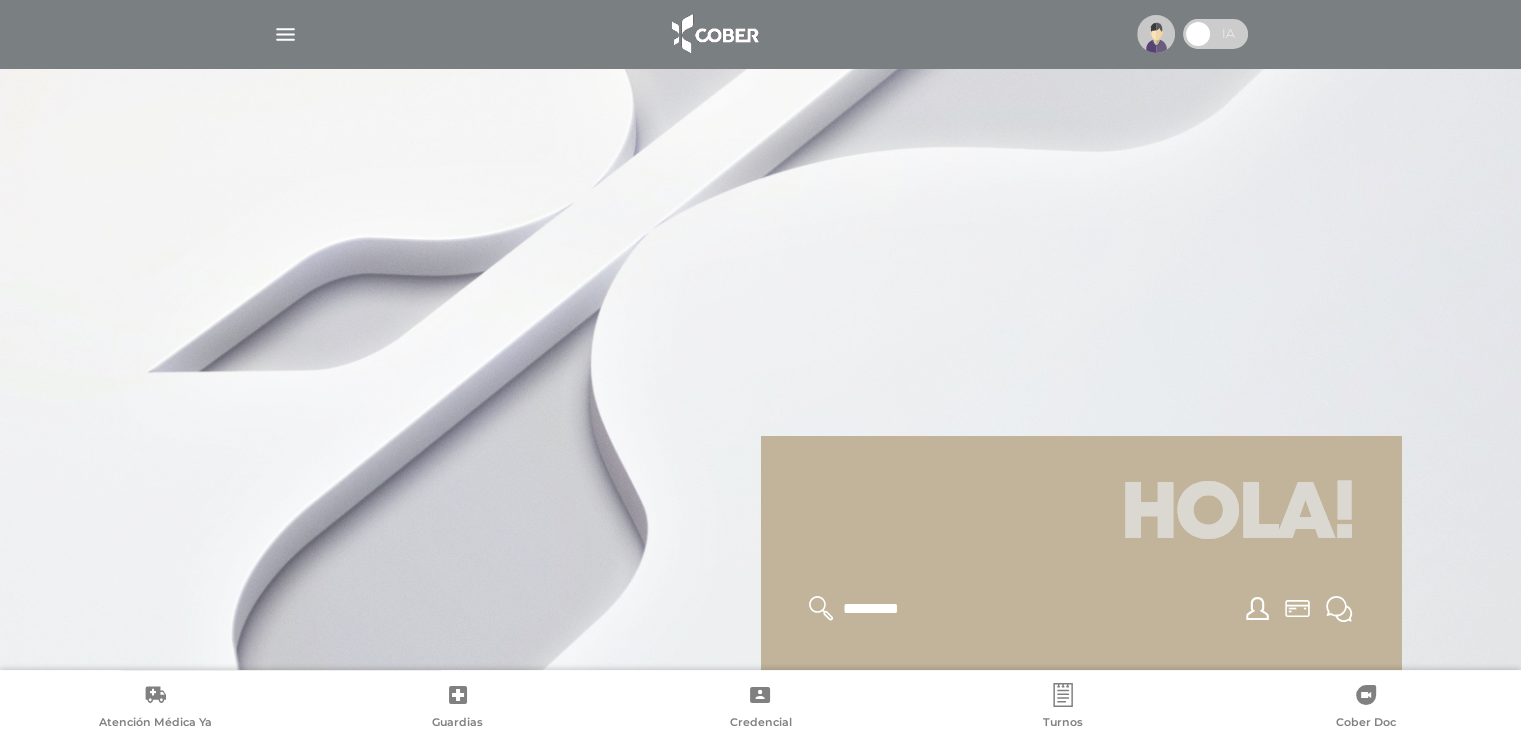 click at bounding box center (285, 34) 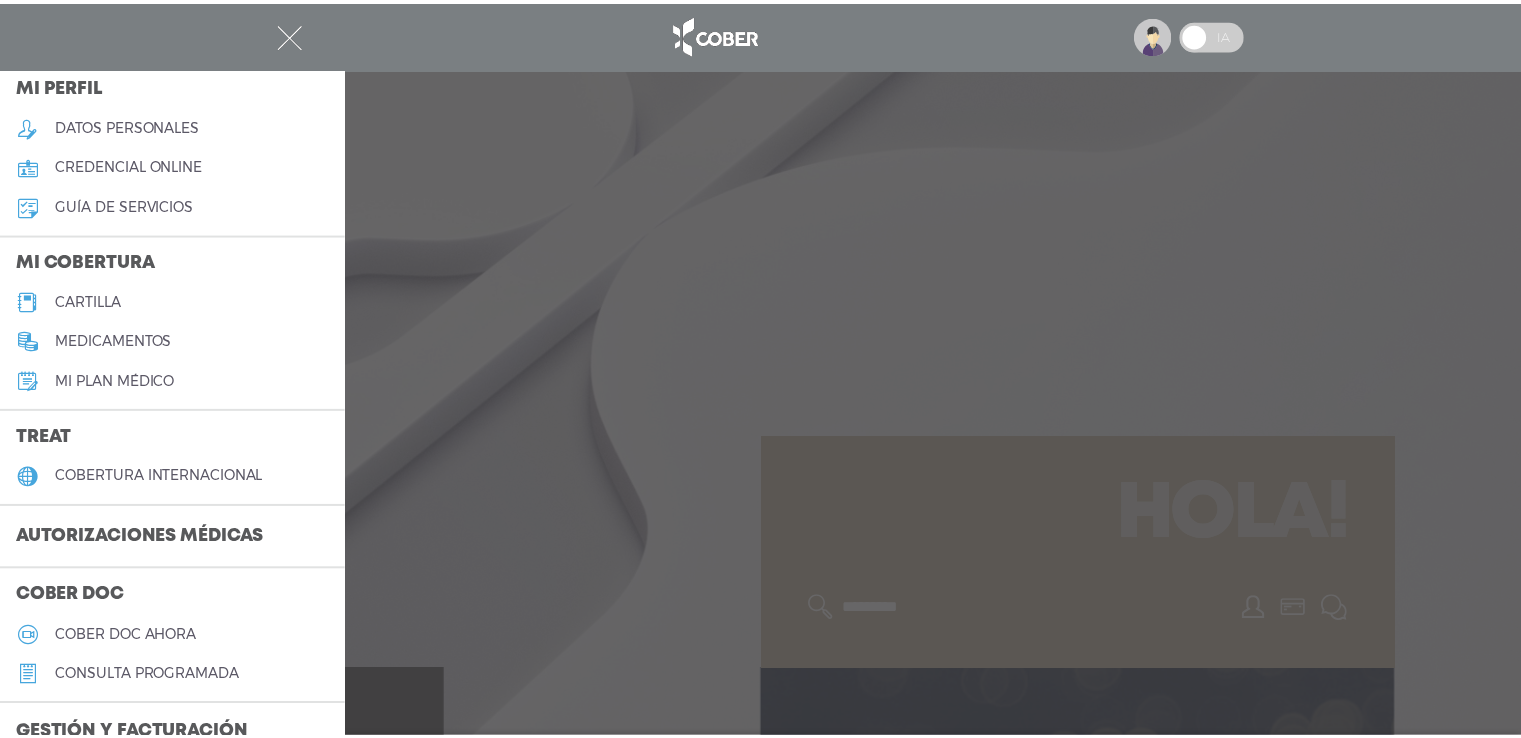 scroll, scrollTop: 200, scrollLeft: 0, axis: vertical 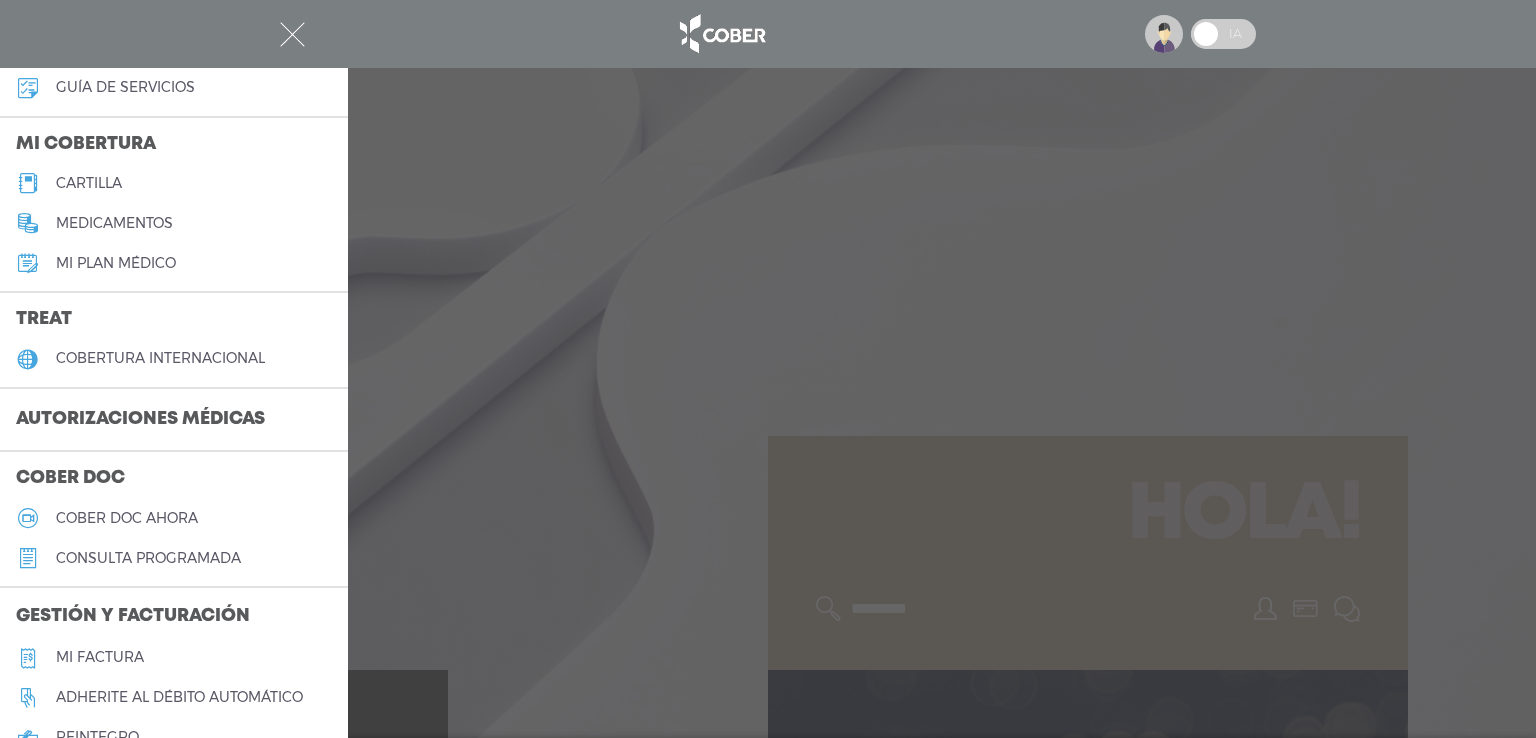 click on "cartilla" at bounding box center [89, 183] 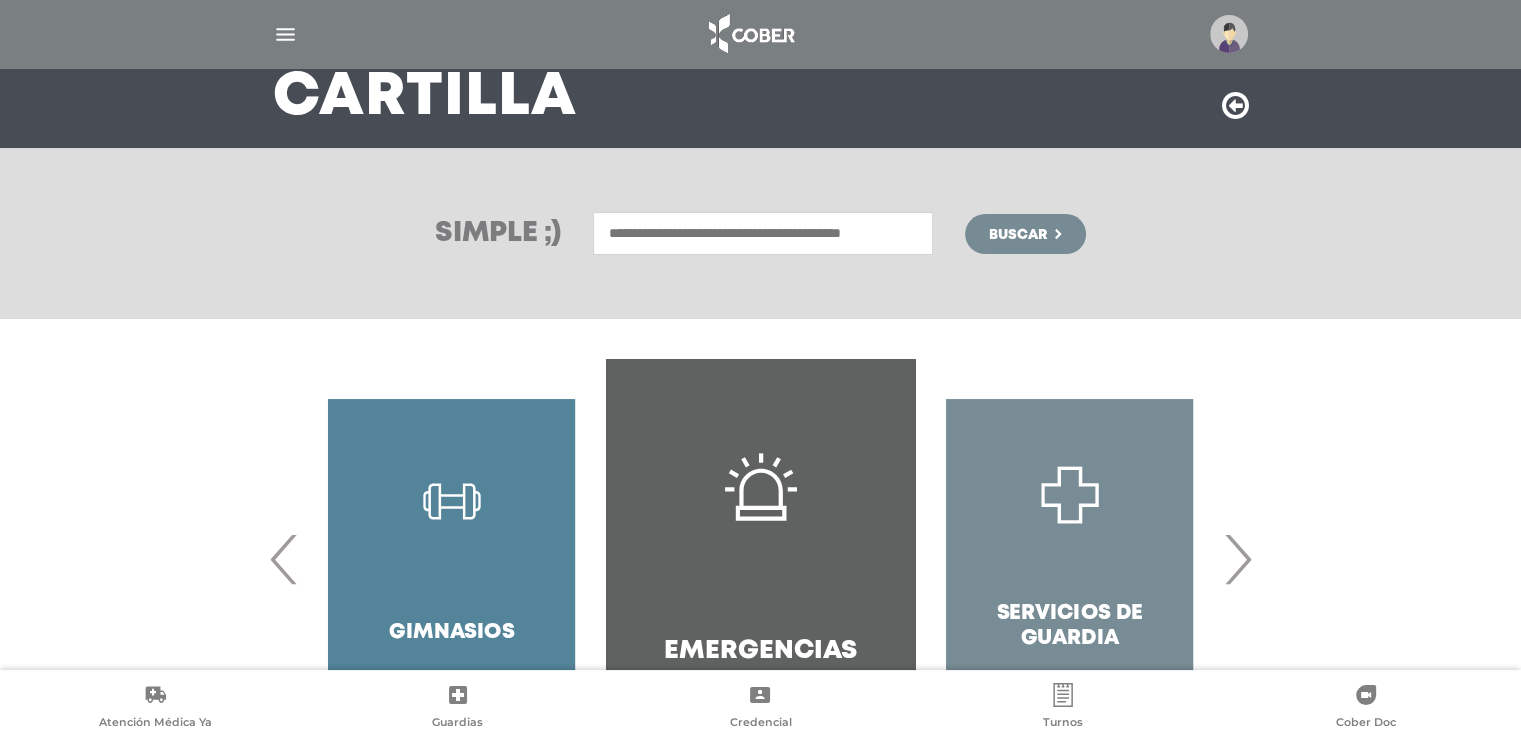 scroll, scrollTop: 288, scrollLeft: 0, axis: vertical 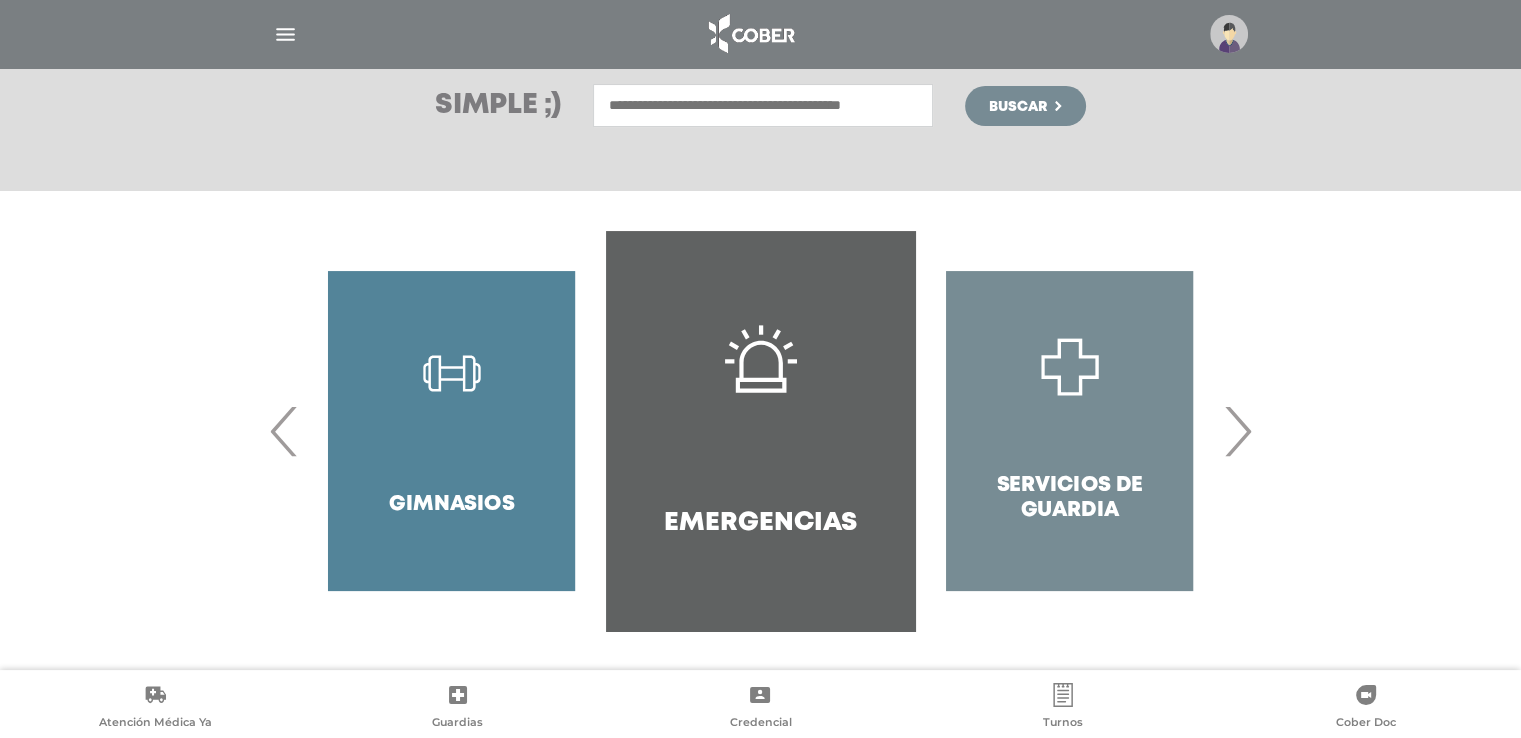 click on "›" at bounding box center [1237, 431] 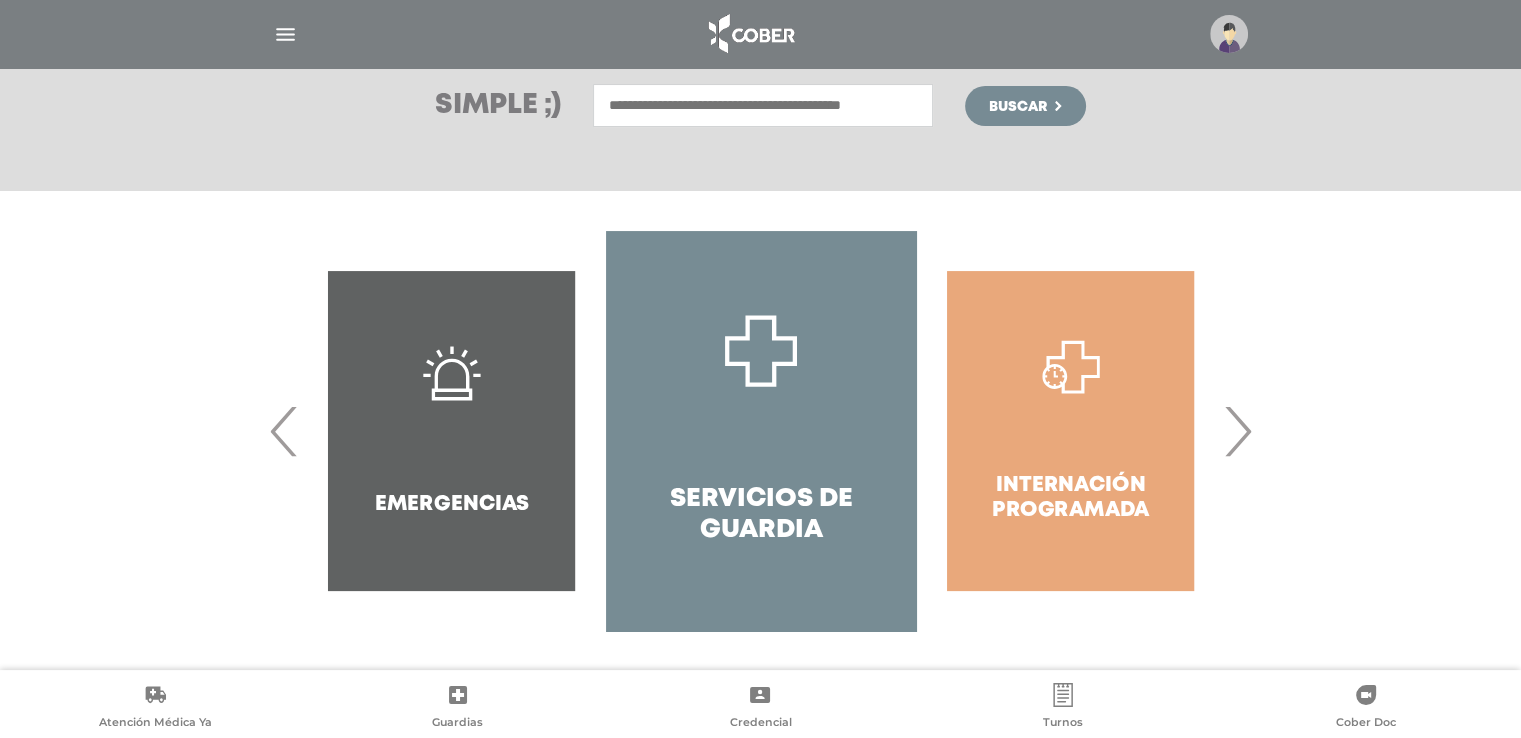 click on "›" at bounding box center [1237, 431] 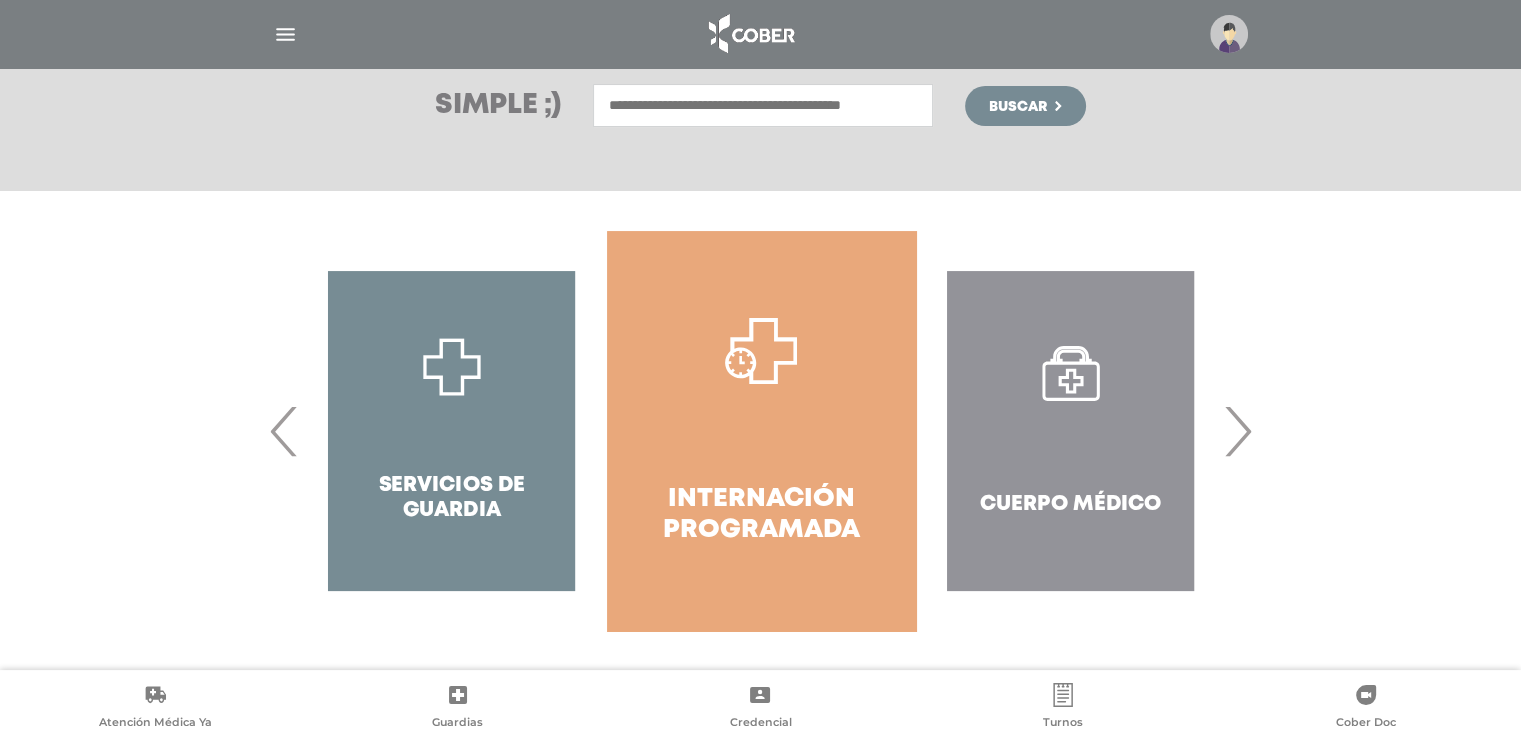 click on "›" at bounding box center [1237, 431] 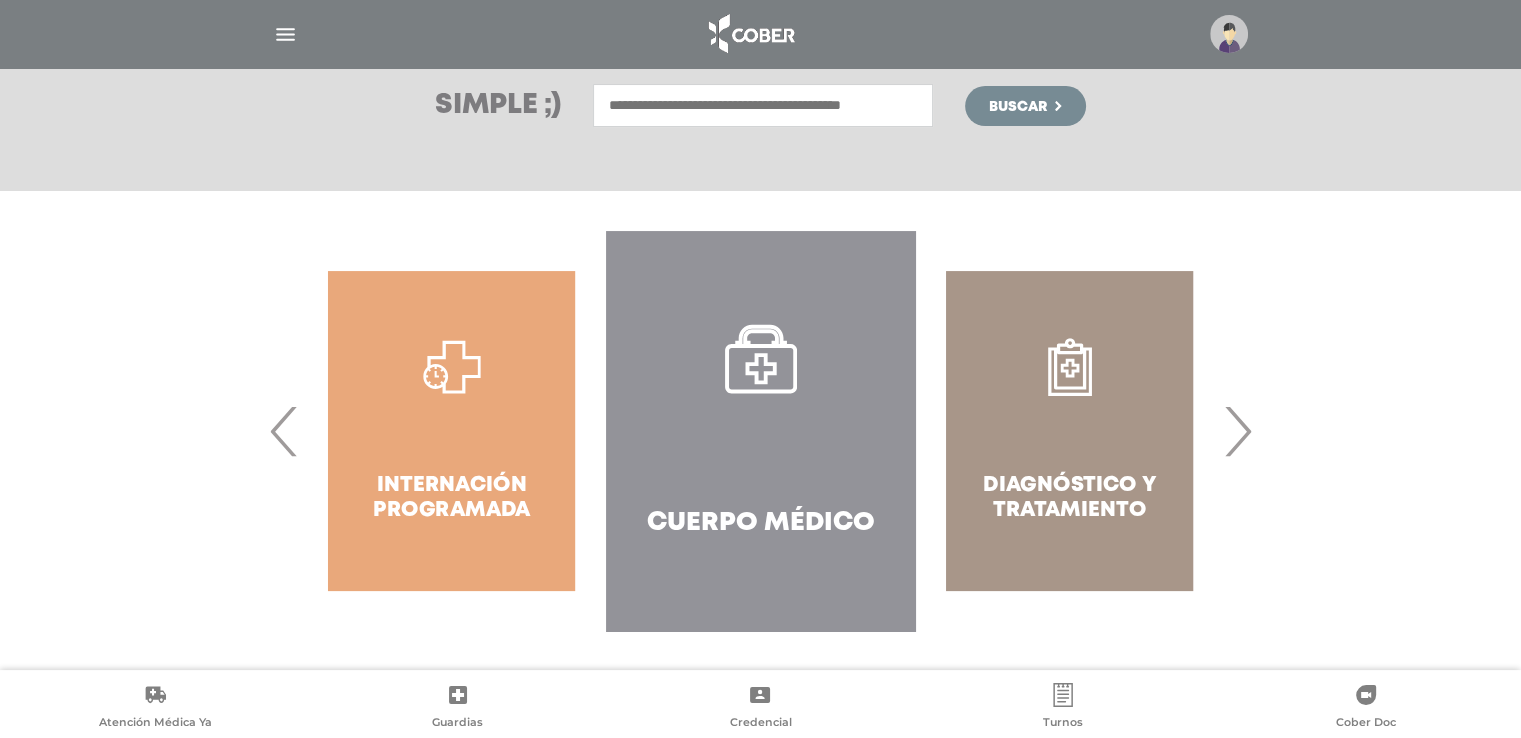 click on "›" at bounding box center (1237, 431) 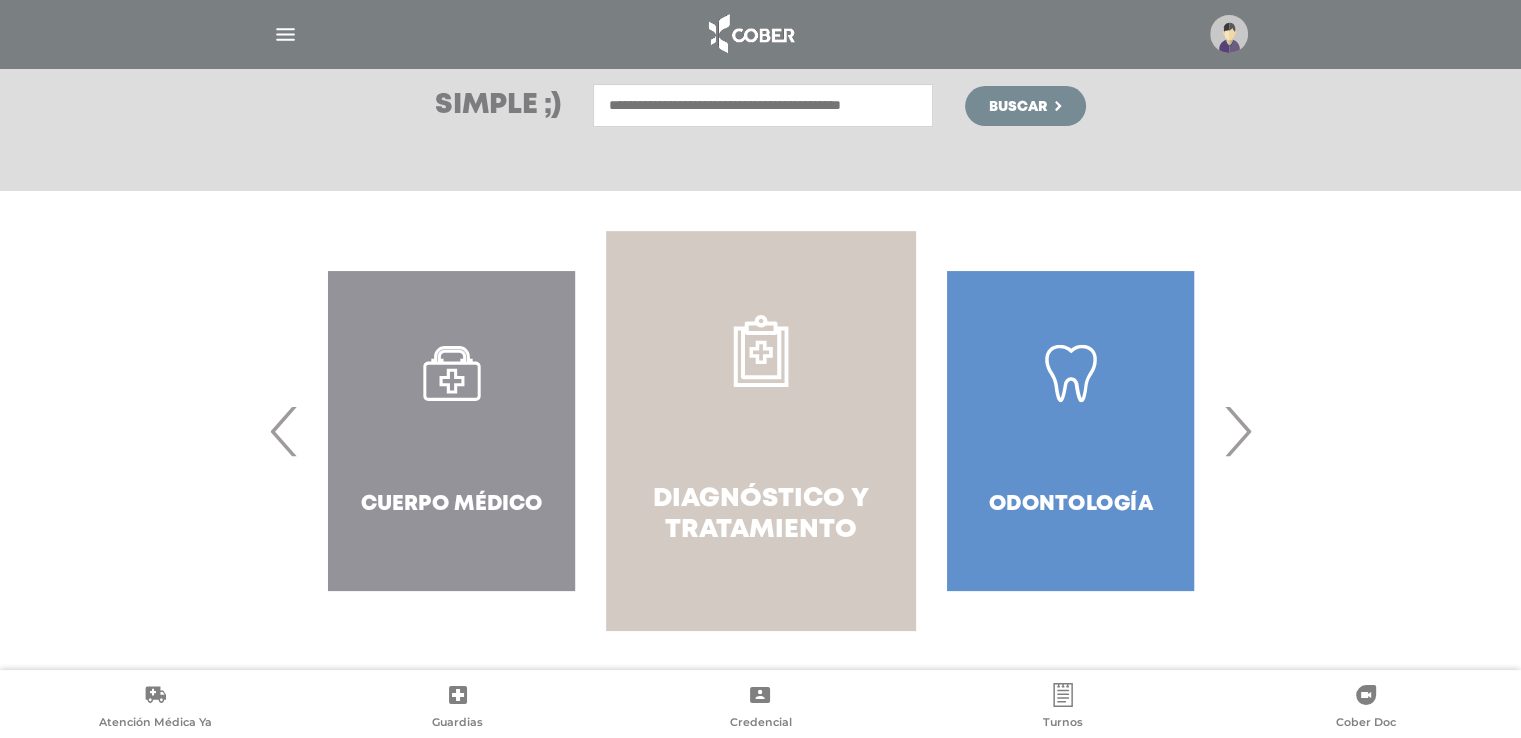 click on "Diagnóstico y Tratamiento" at bounding box center (760, 431) 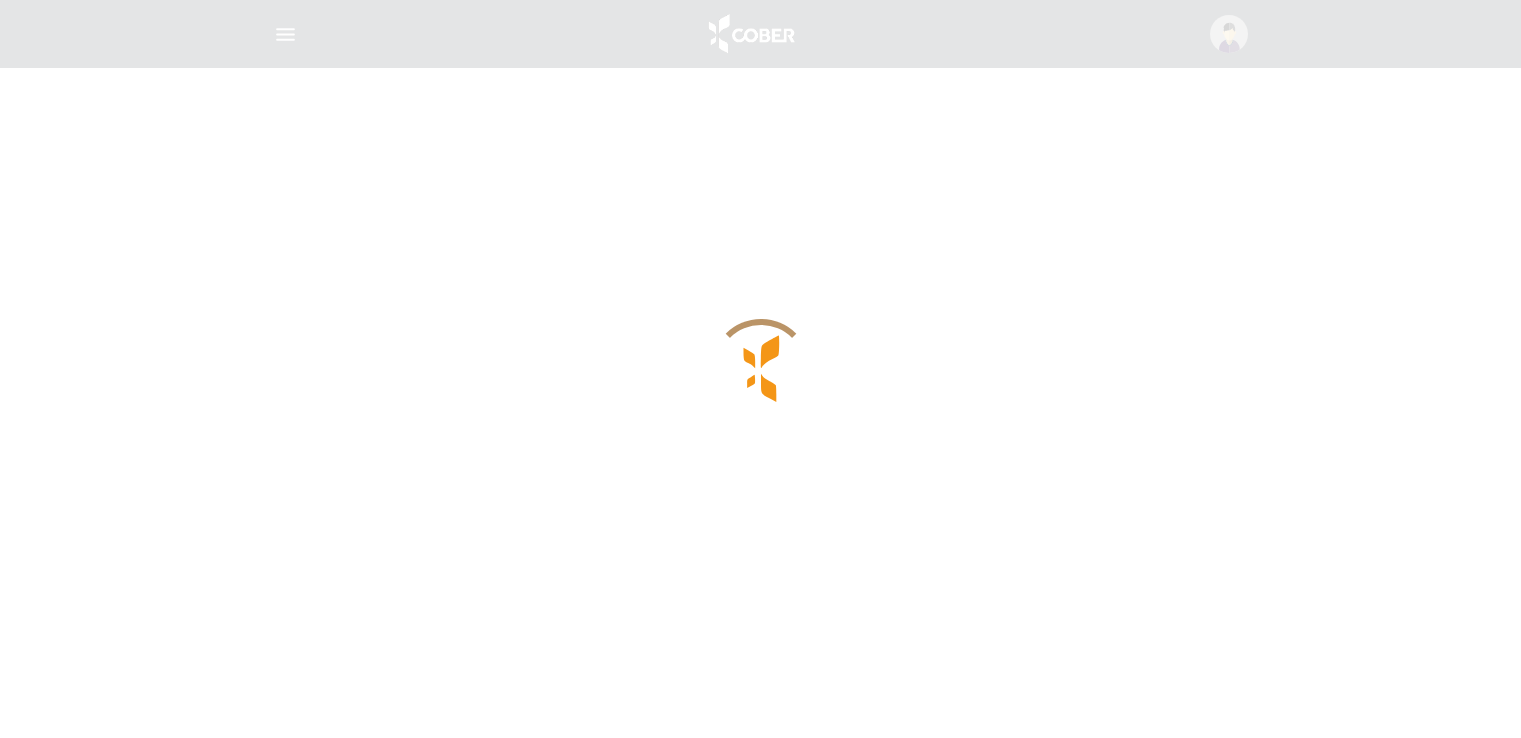 scroll, scrollTop: 512, scrollLeft: 0, axis: vertical 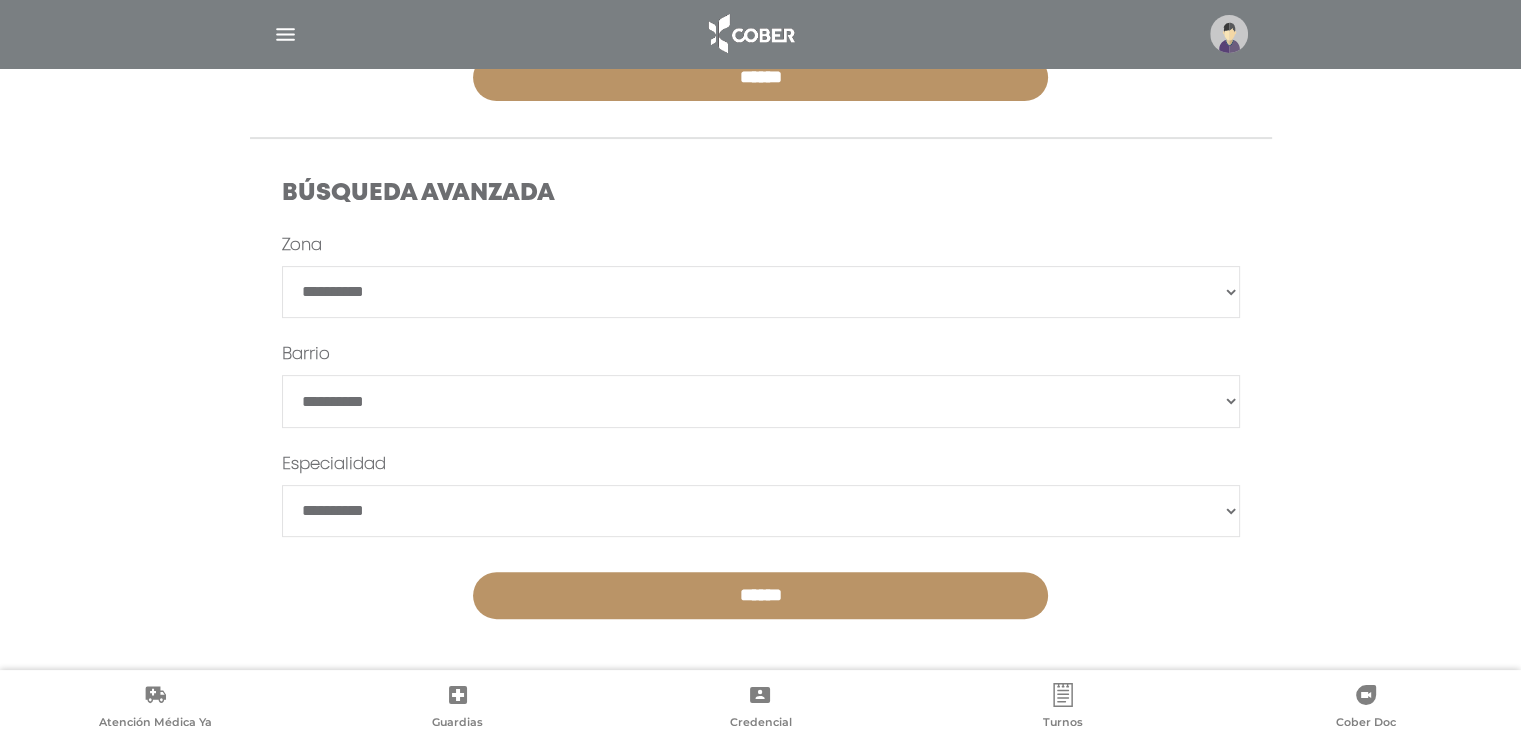 click on "**********" at bounding box center [761, 511] 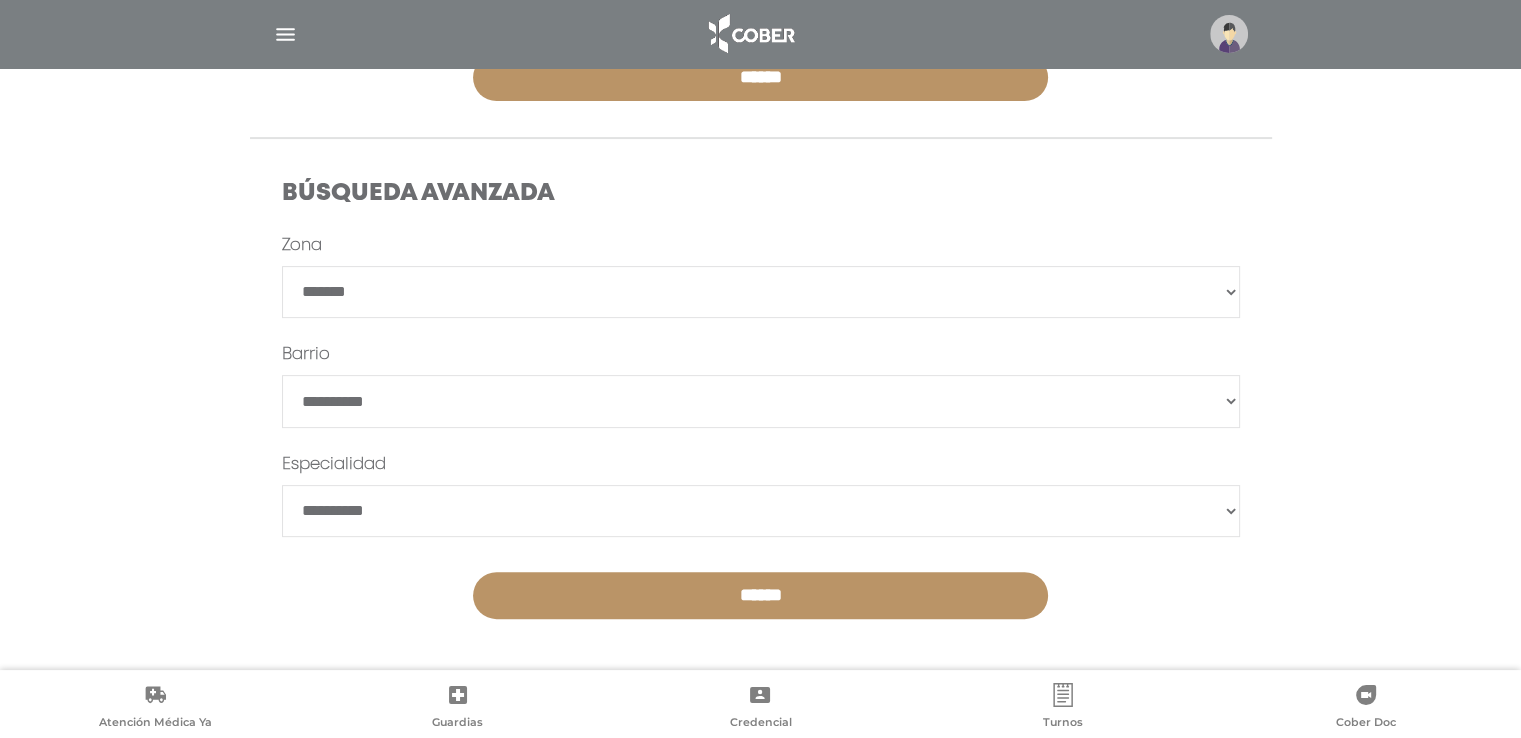 click on "**********" at bounding box center (761, 292) 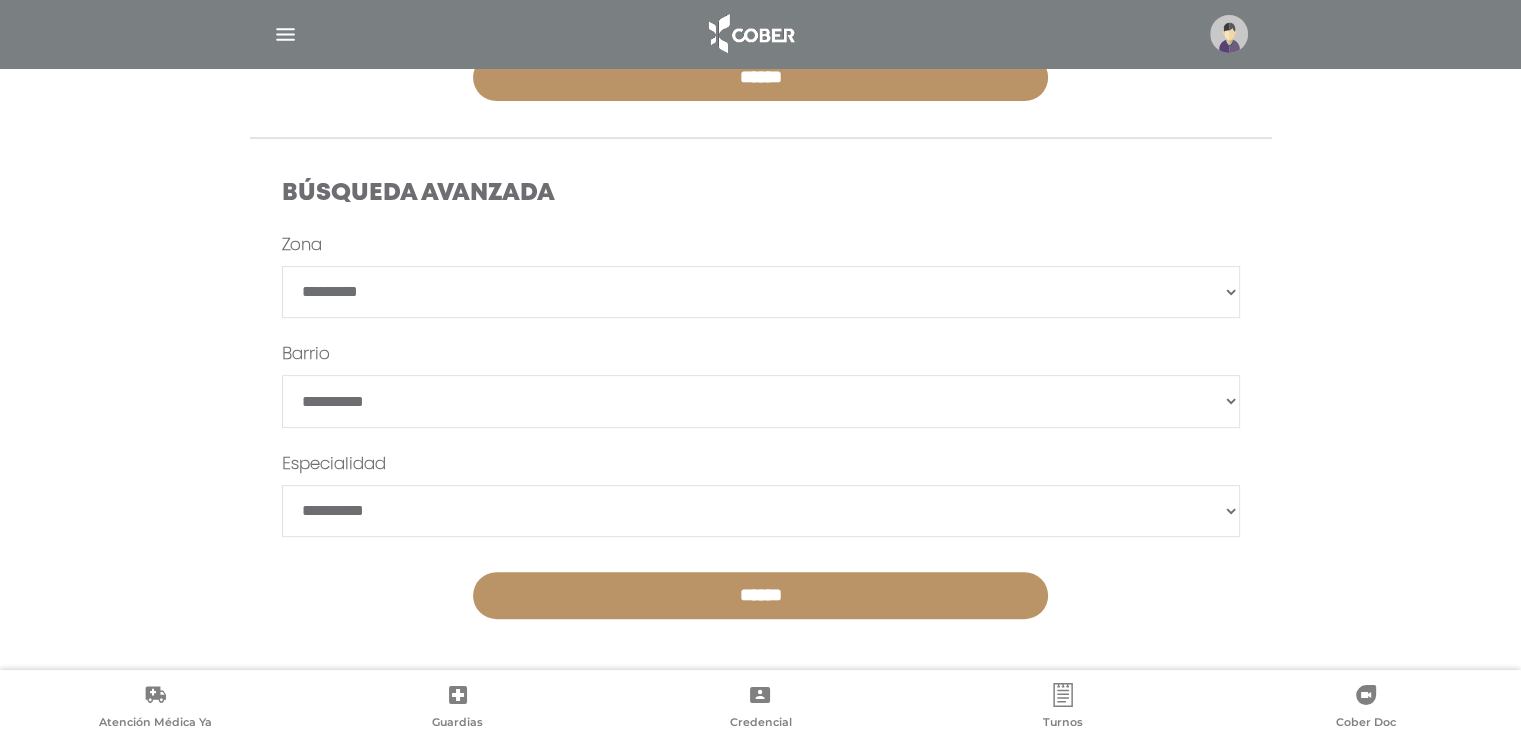 click on "**********" at bounding box center (761, 292) 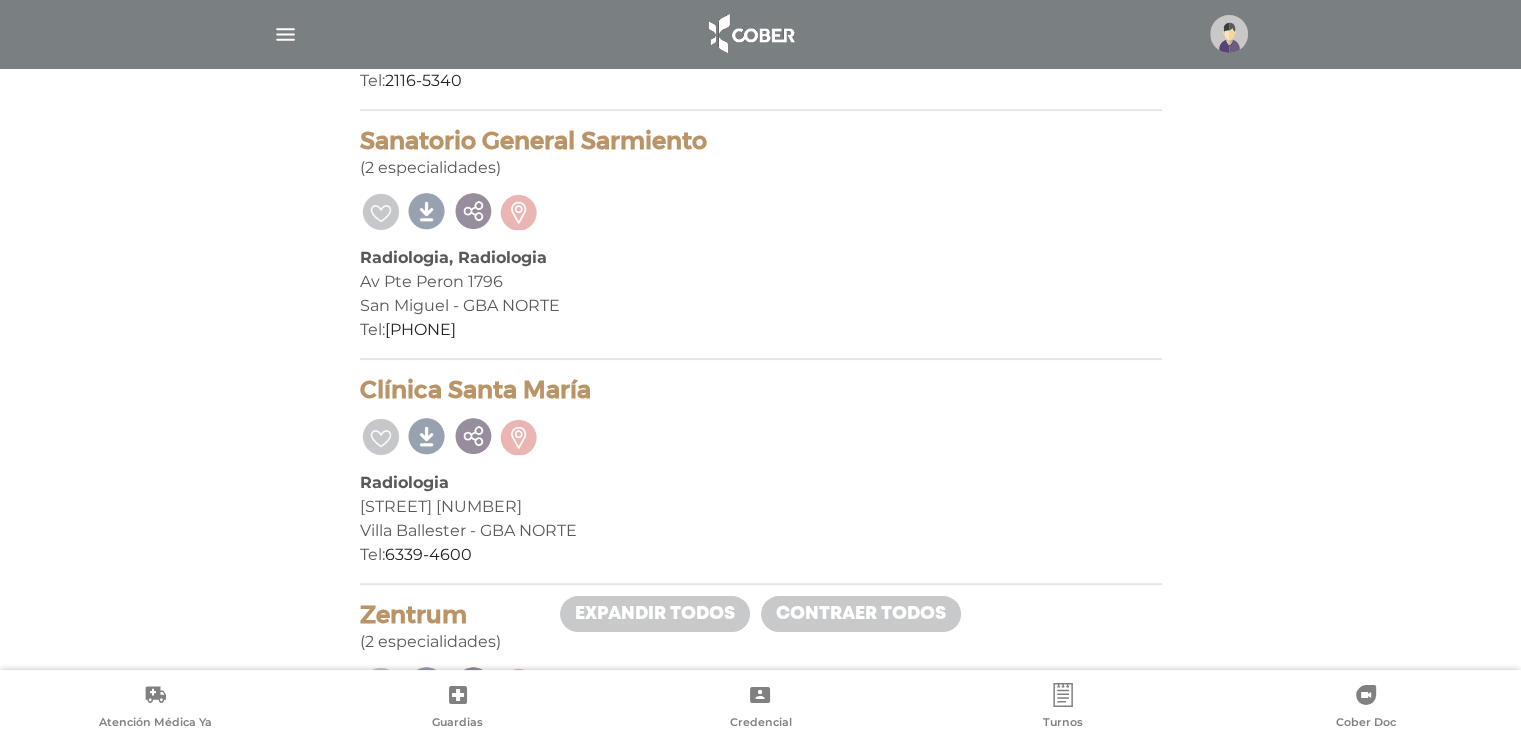 scroll, scrollTop: 800, scrollLeft: 0, axis: vertical 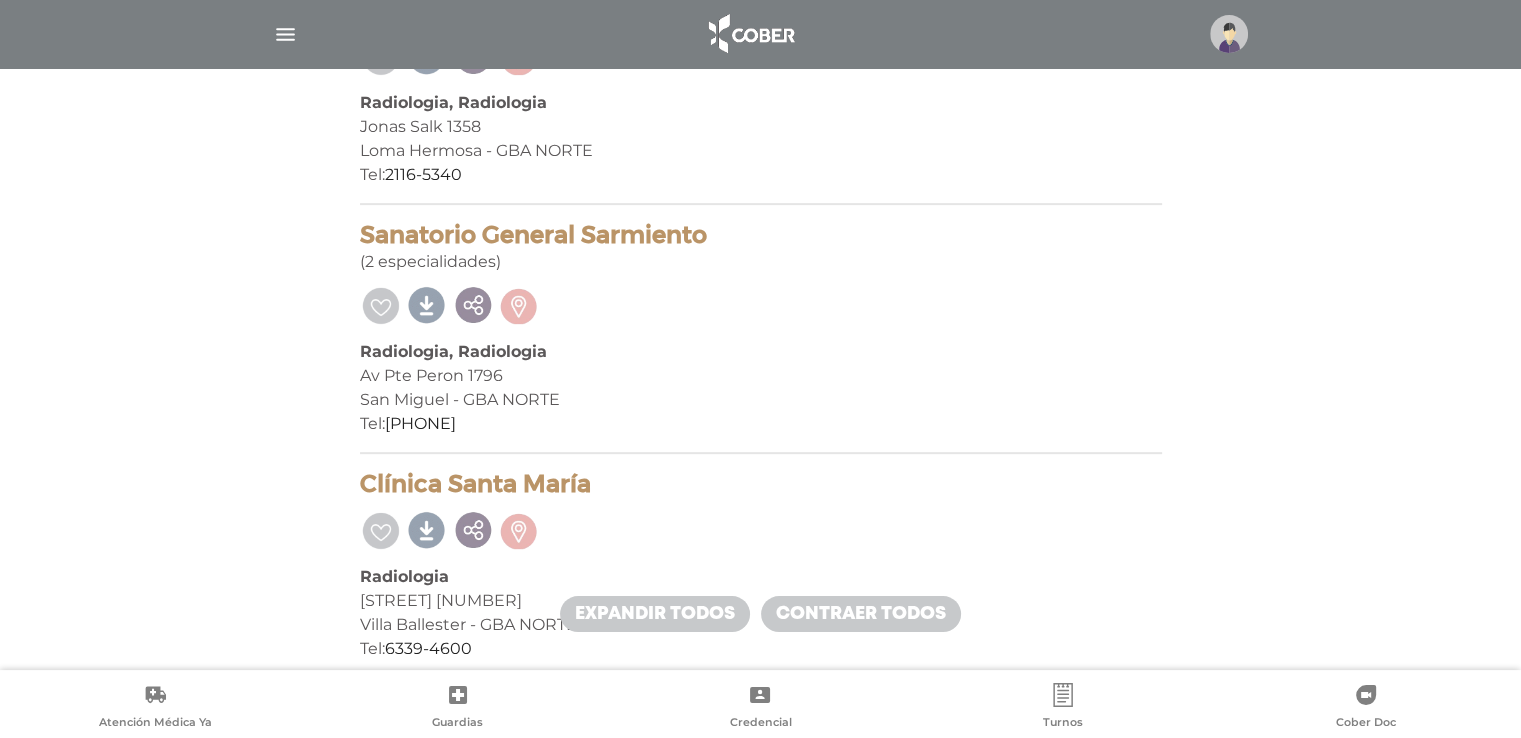 drag, startPoint x: 435, startPoint y: 227, endPoint x: 744, endPoint y: 453, distance: 382.82764 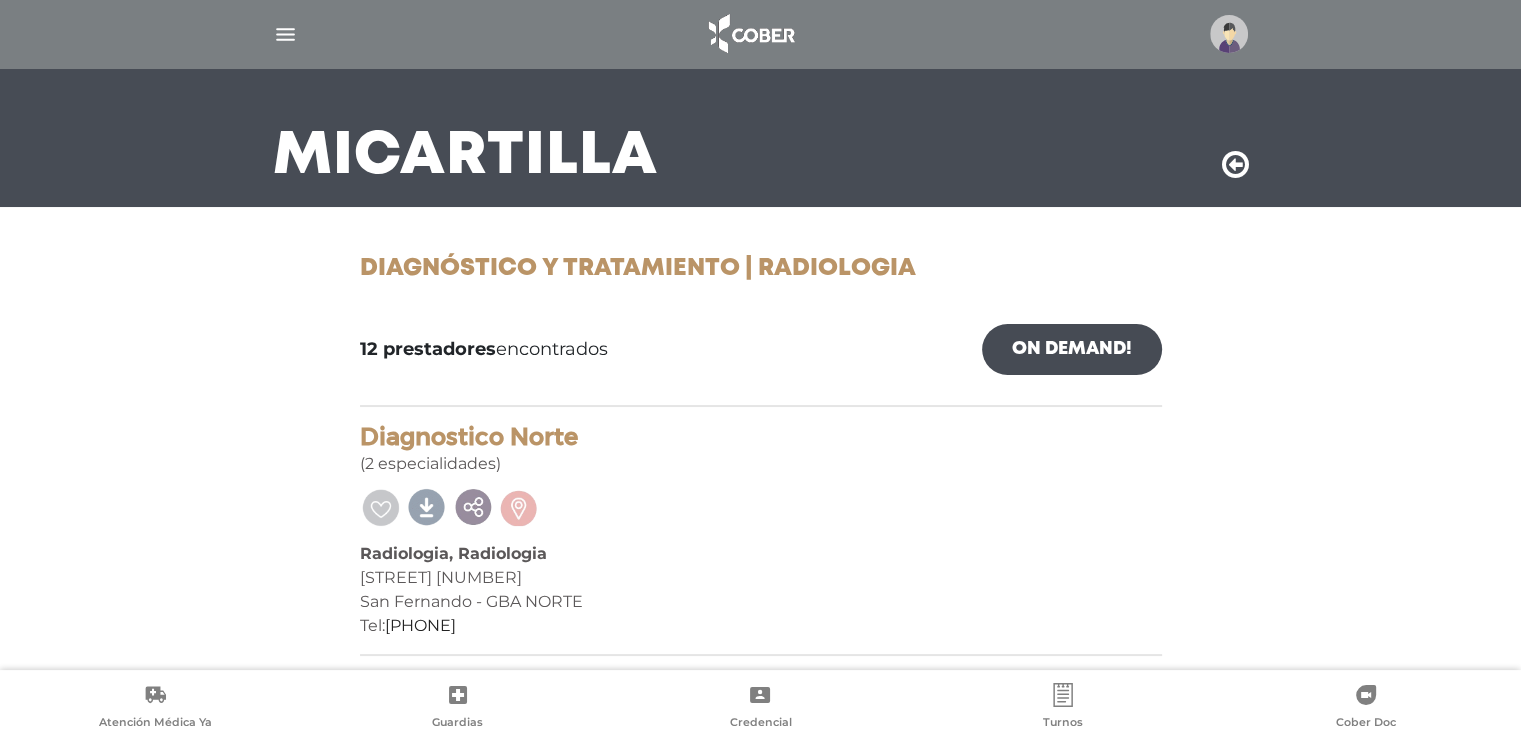 scroll, scrollTop: 0, scrollLeft: 0, axis: both 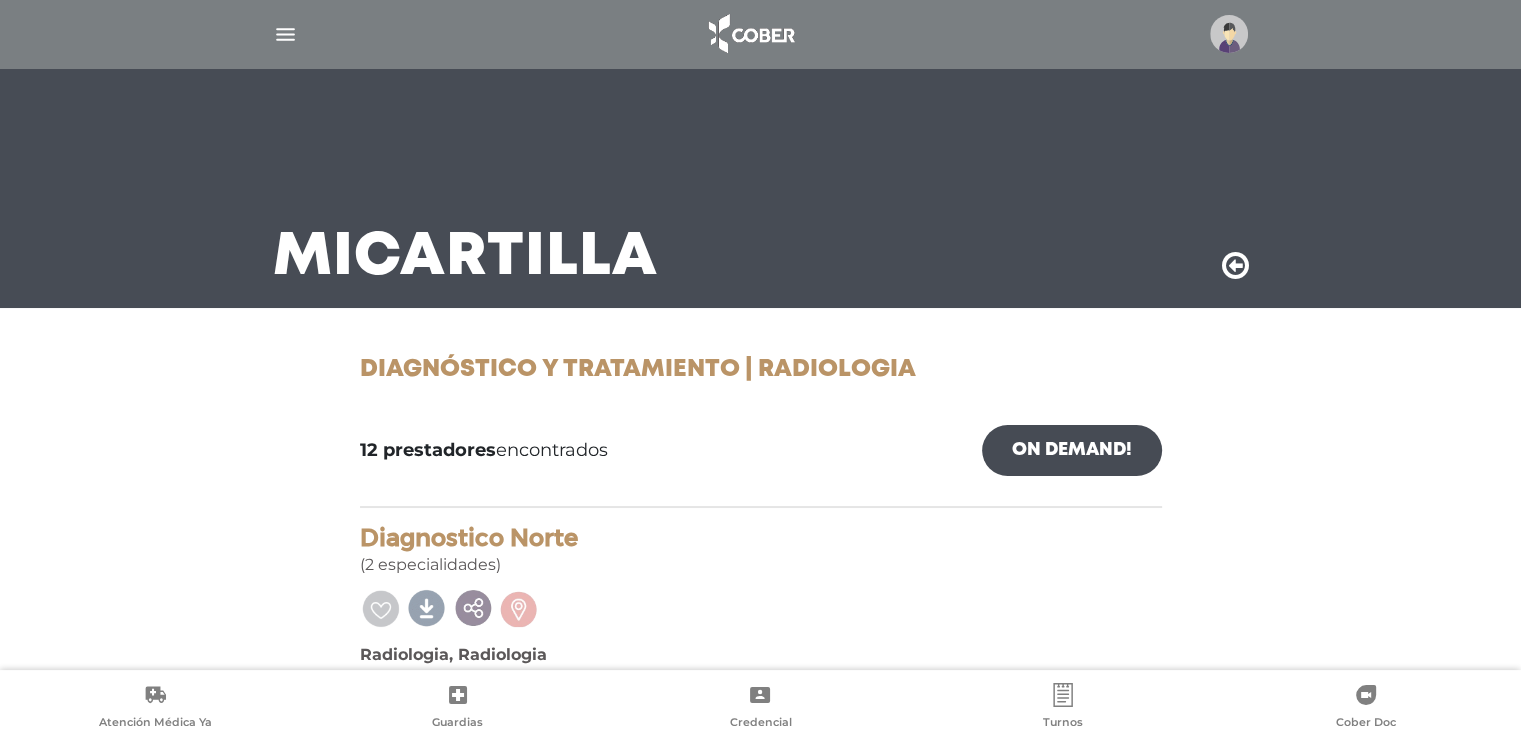 drag, startPoint x: 1235, startPoint y: 269, endPoint x: 1205, endPoint y: 269, distance: 30 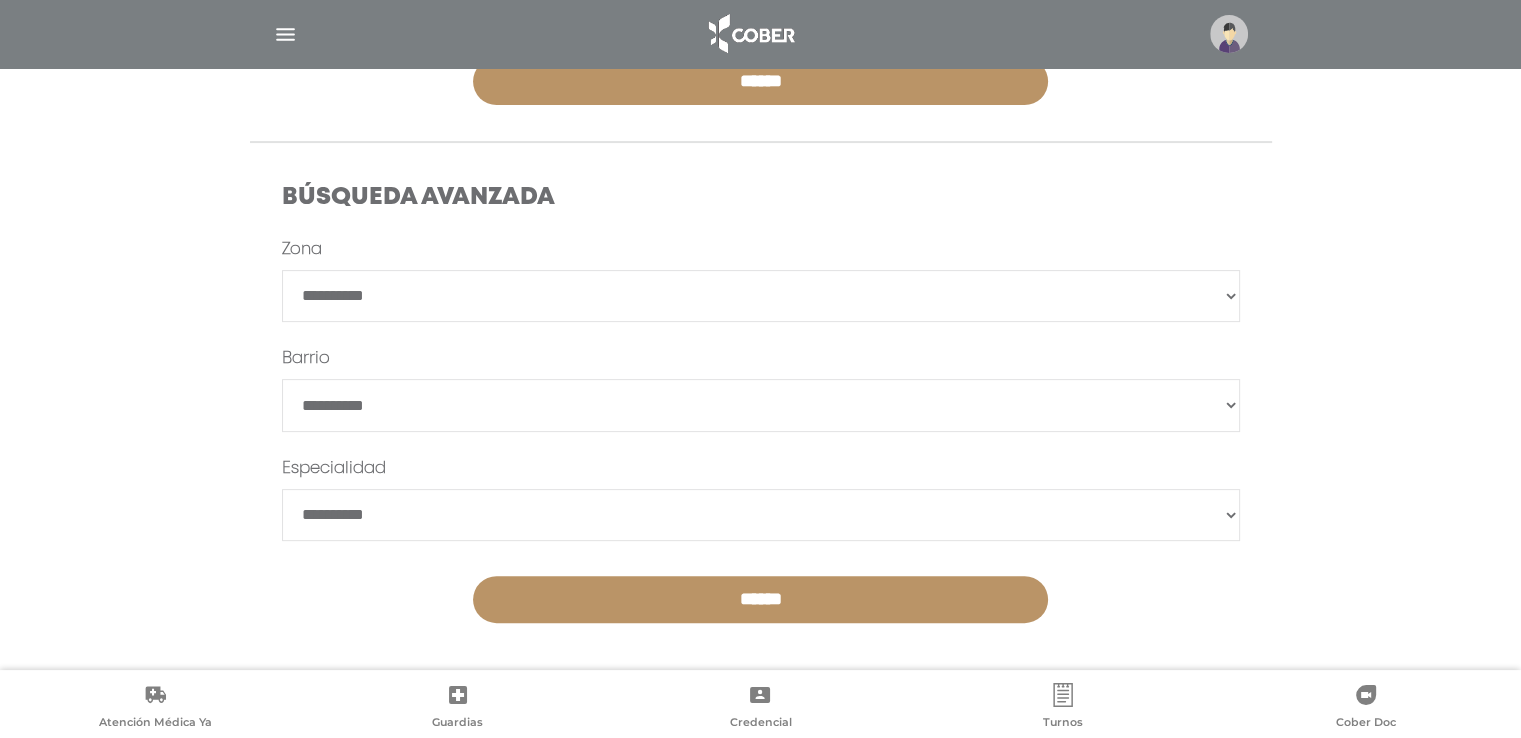 scroll, scrollTop: 512, scrollLeft: 0, axis: vertical 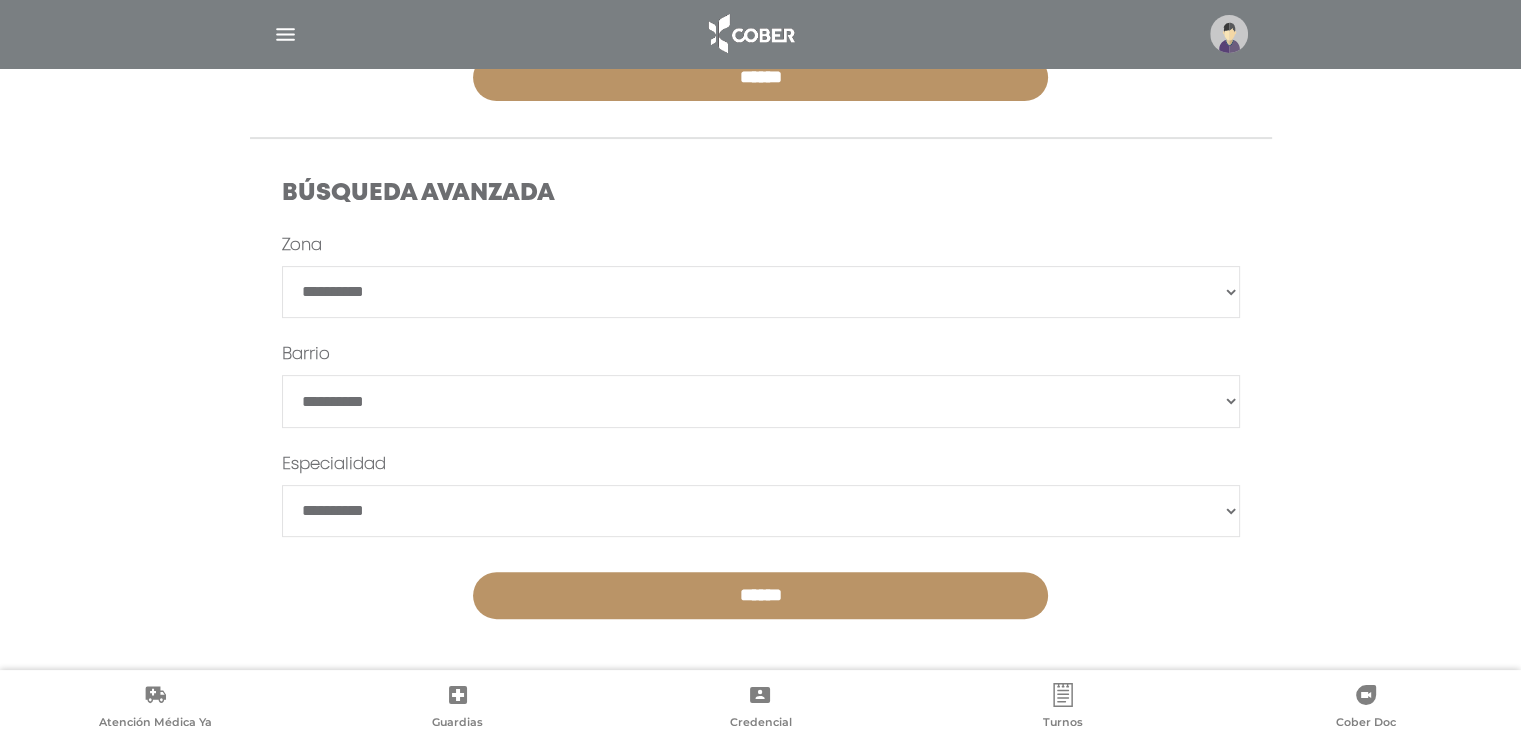 click on "**********" at bounding box center (761, 511) 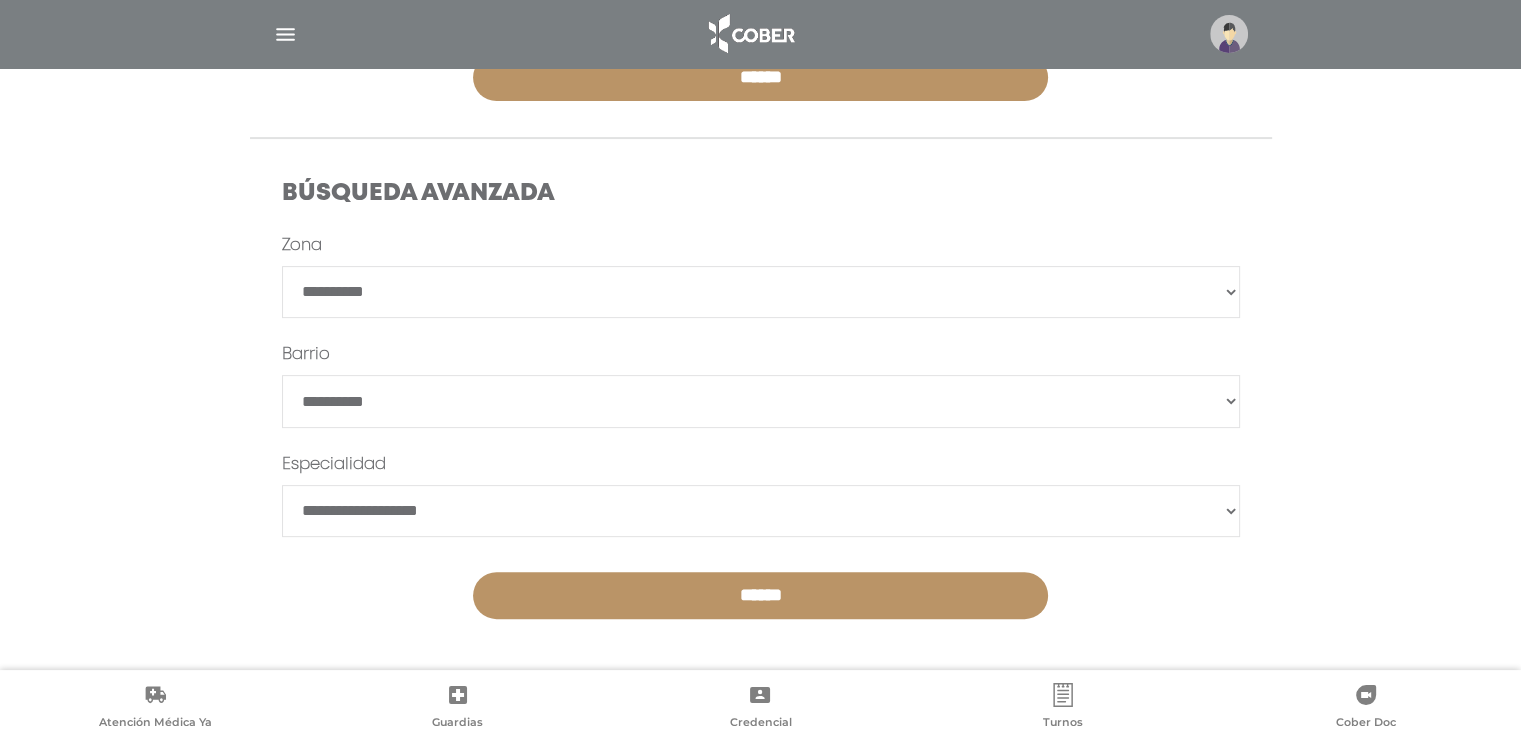 click on "**********" at bounding box center [761, 511] 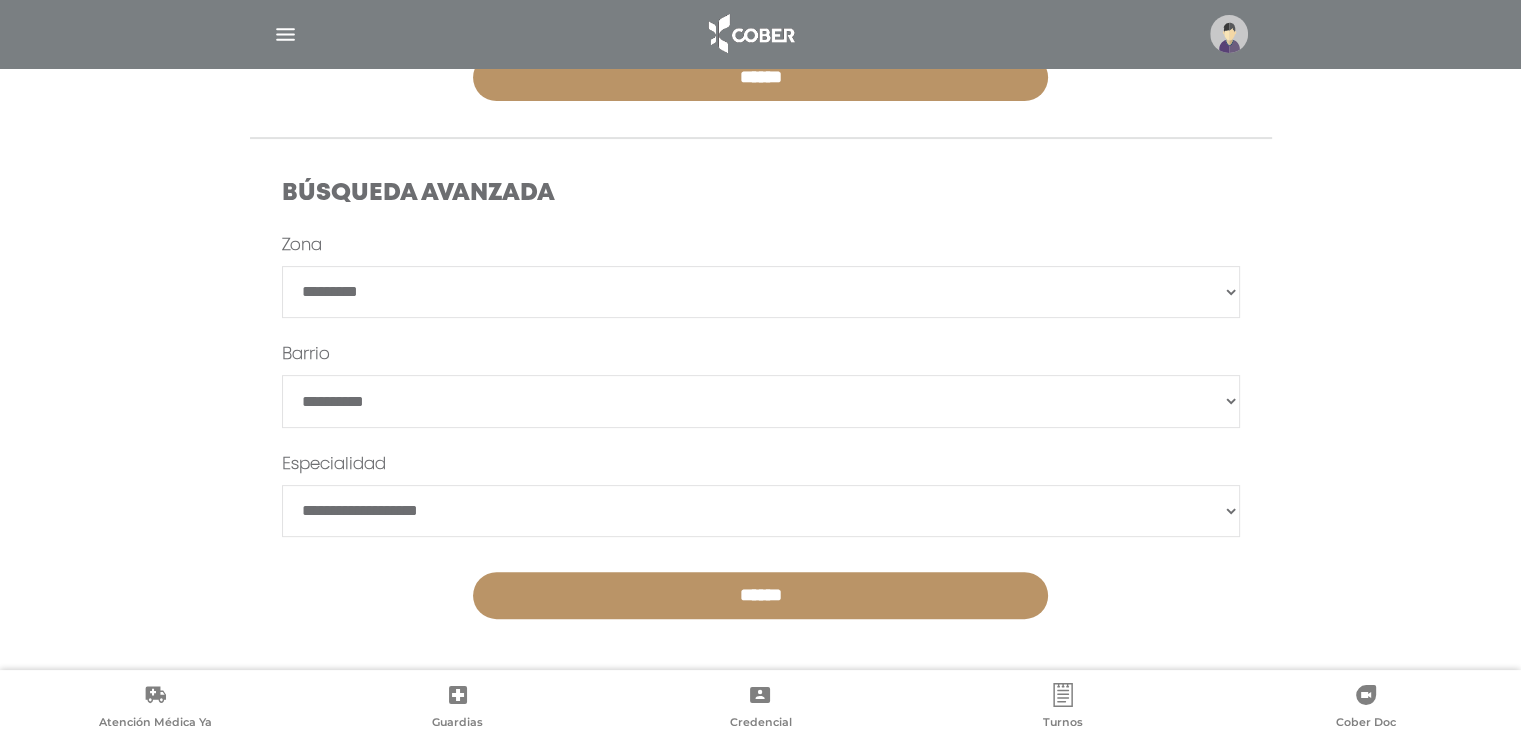 click on "**********" at bounding box center [761, 292] 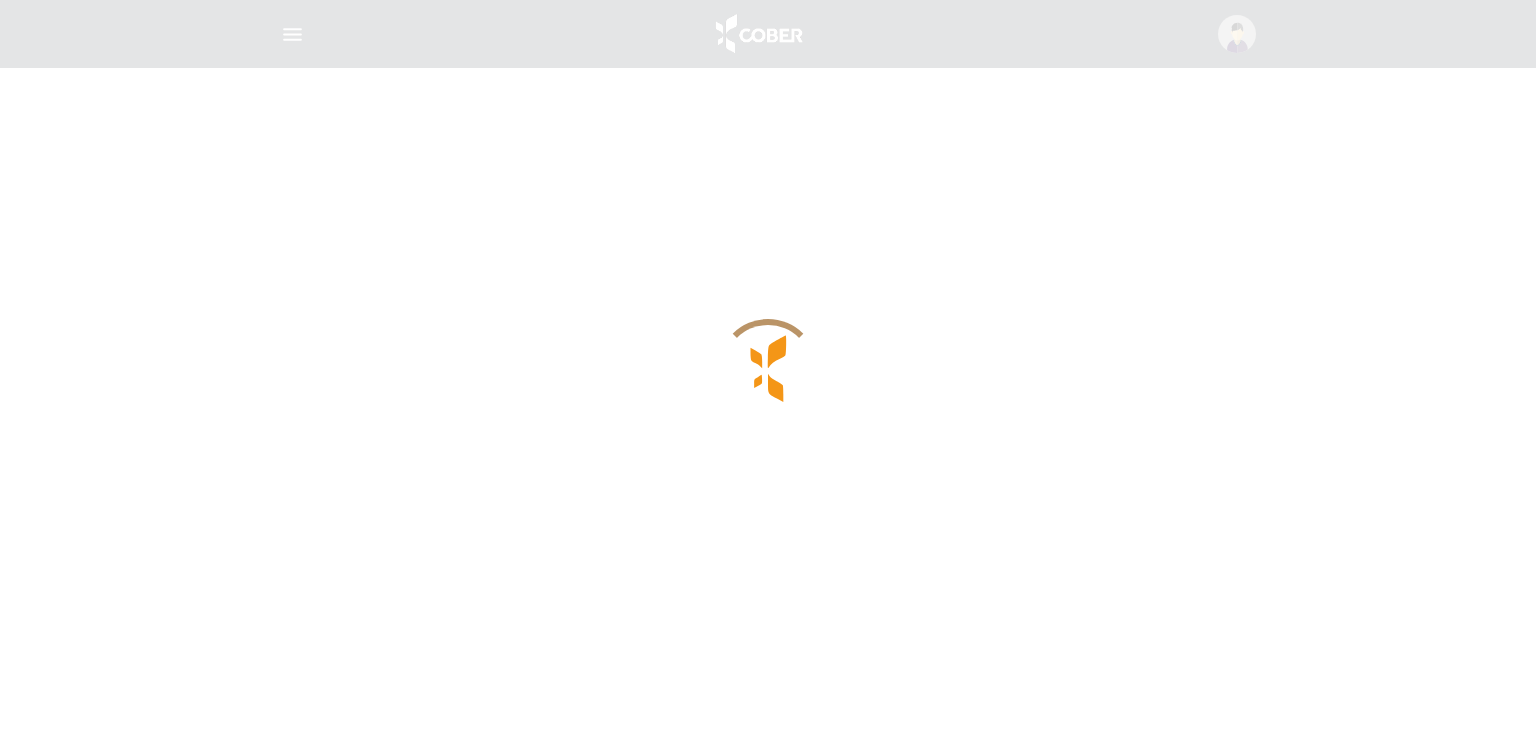 scroll, scrollTop: 0, scrollLeft: 0, axis: both 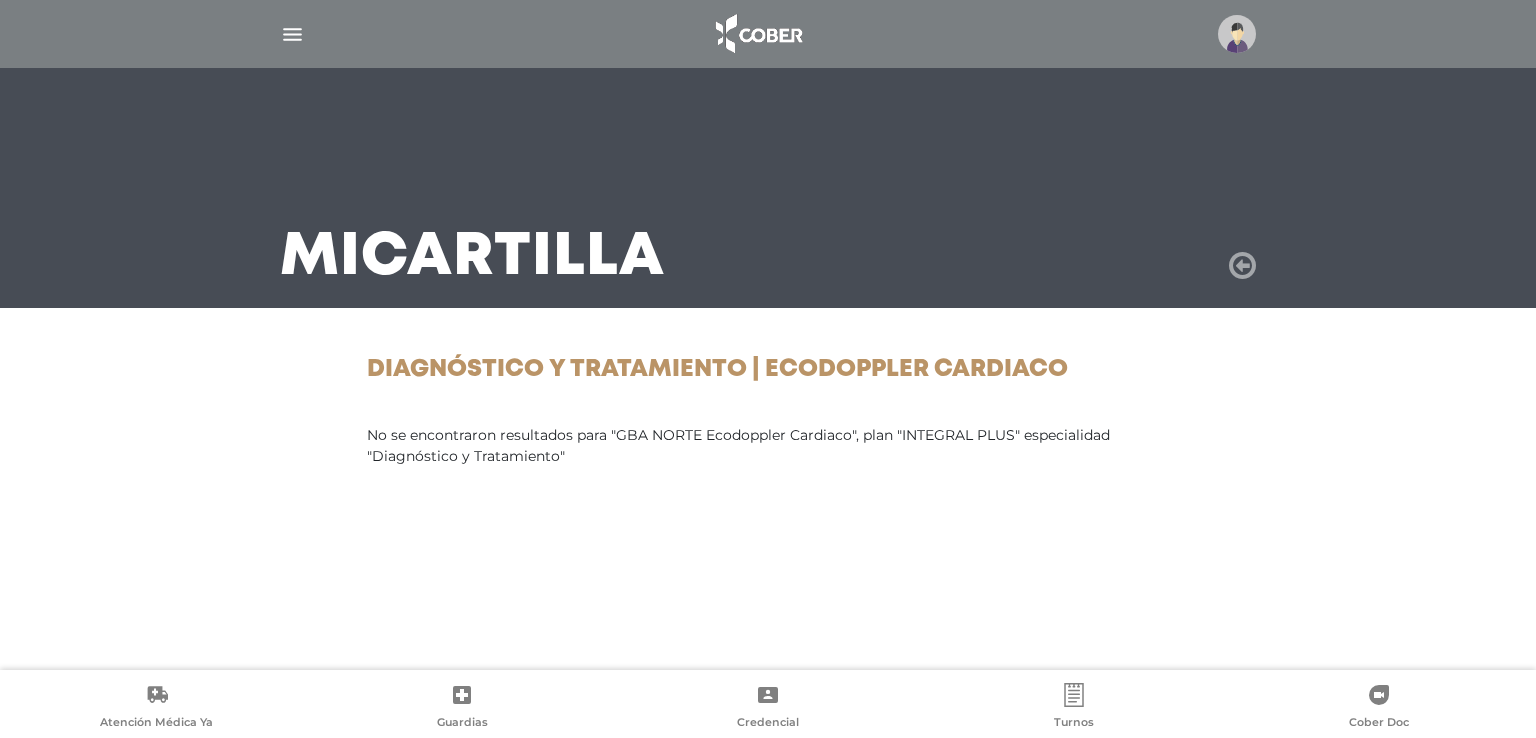 click at bounding box center [1242, 266] 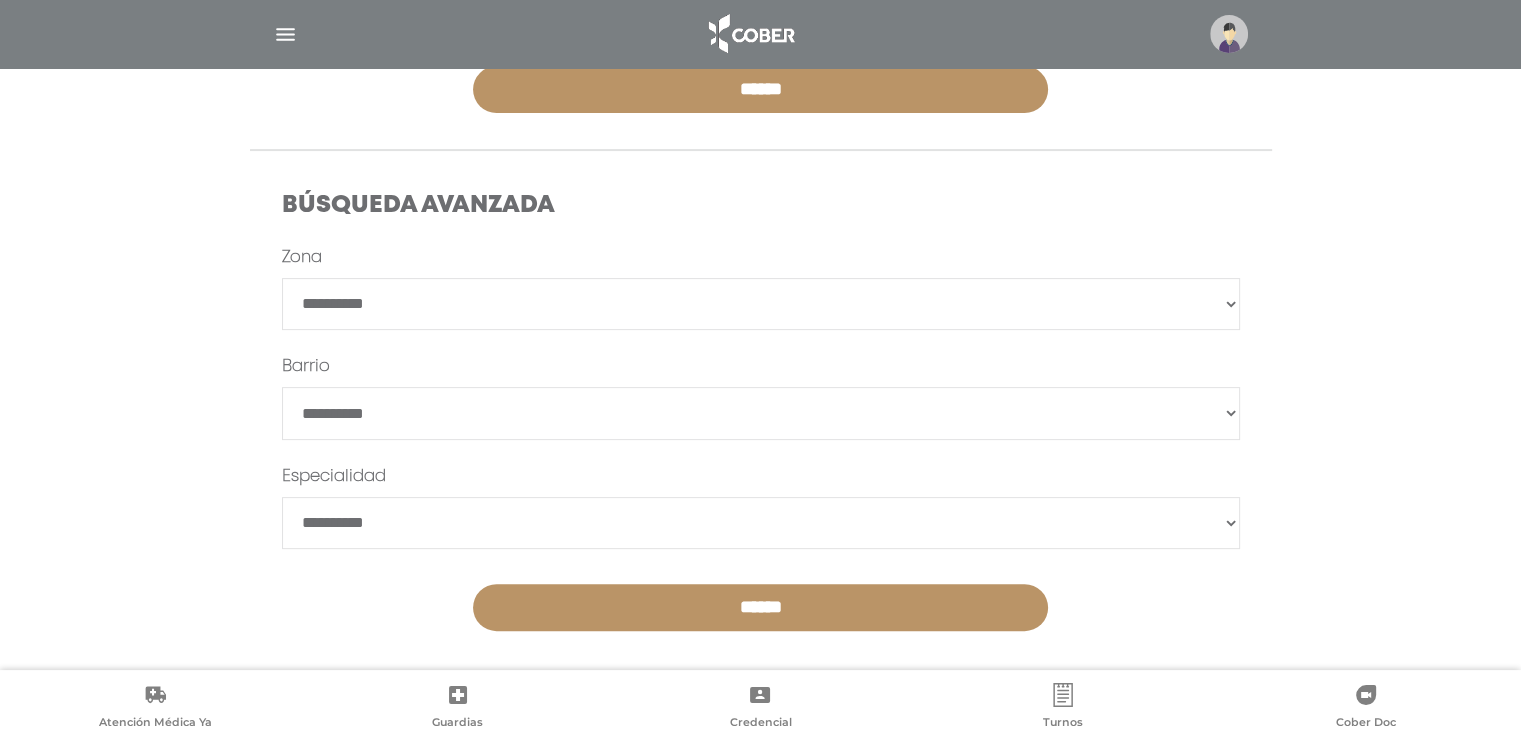 scroll, scrollTop: 512, scrollLeft: 0, axis: vertical 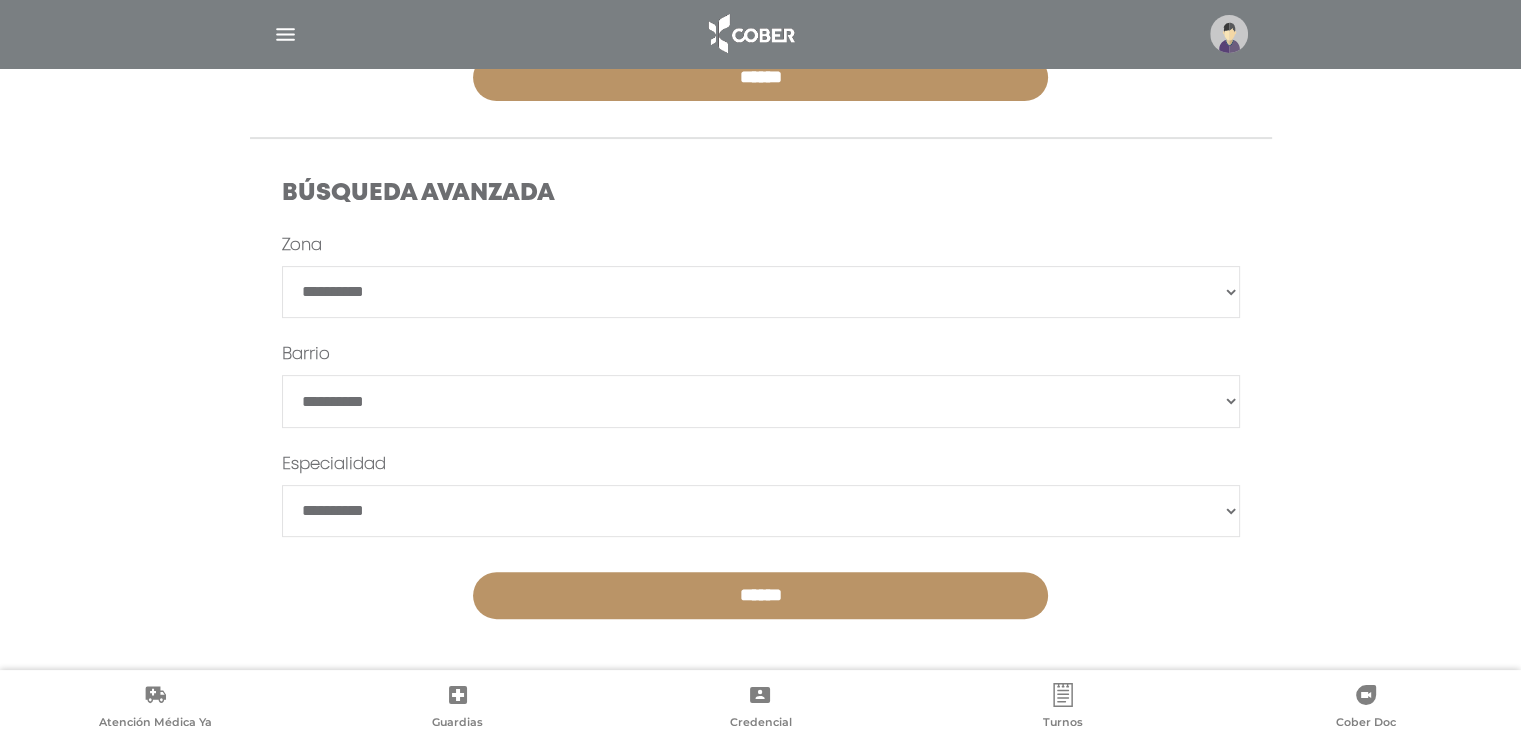 click on "**********" at bounding box center (761, 511) 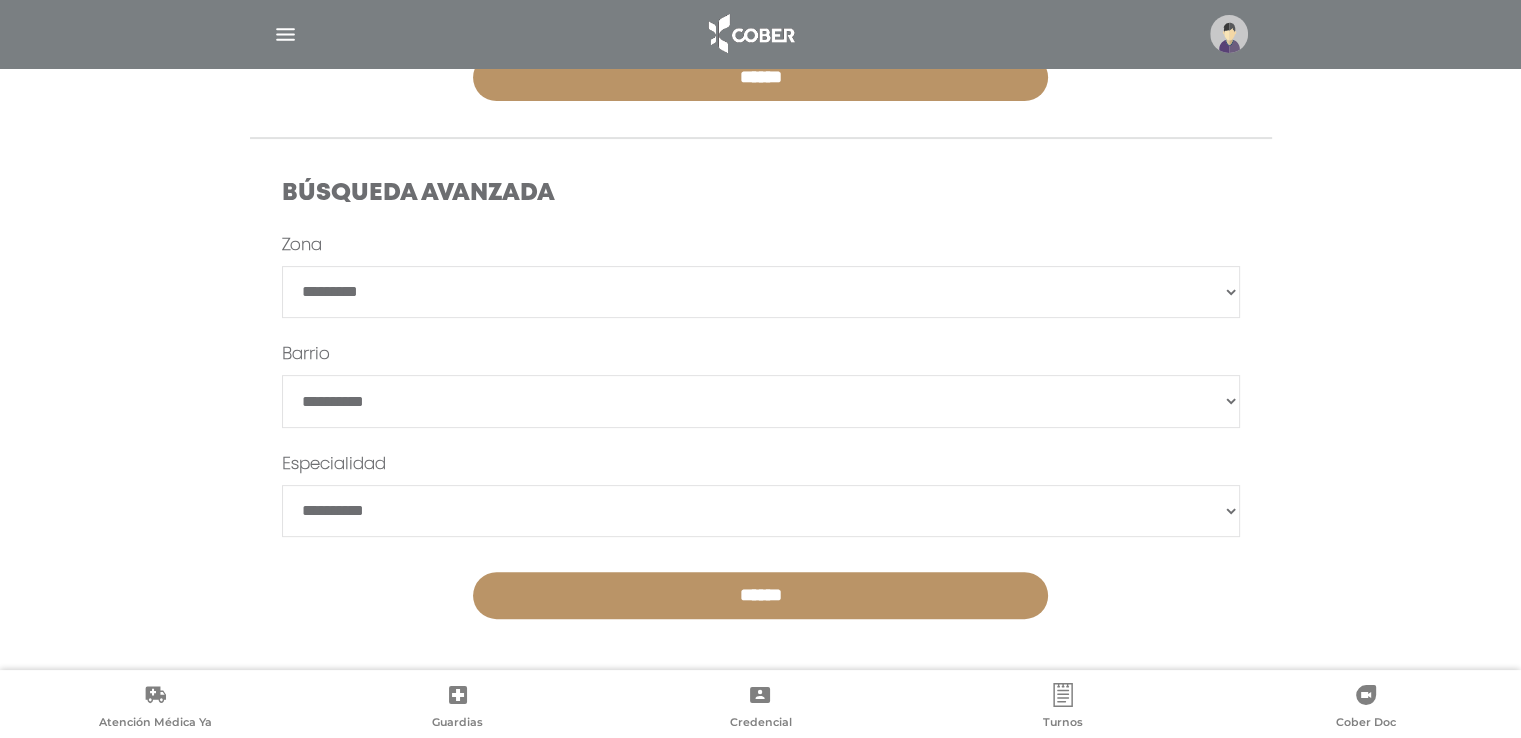 click on "**********" at bounding box center (761, 292) 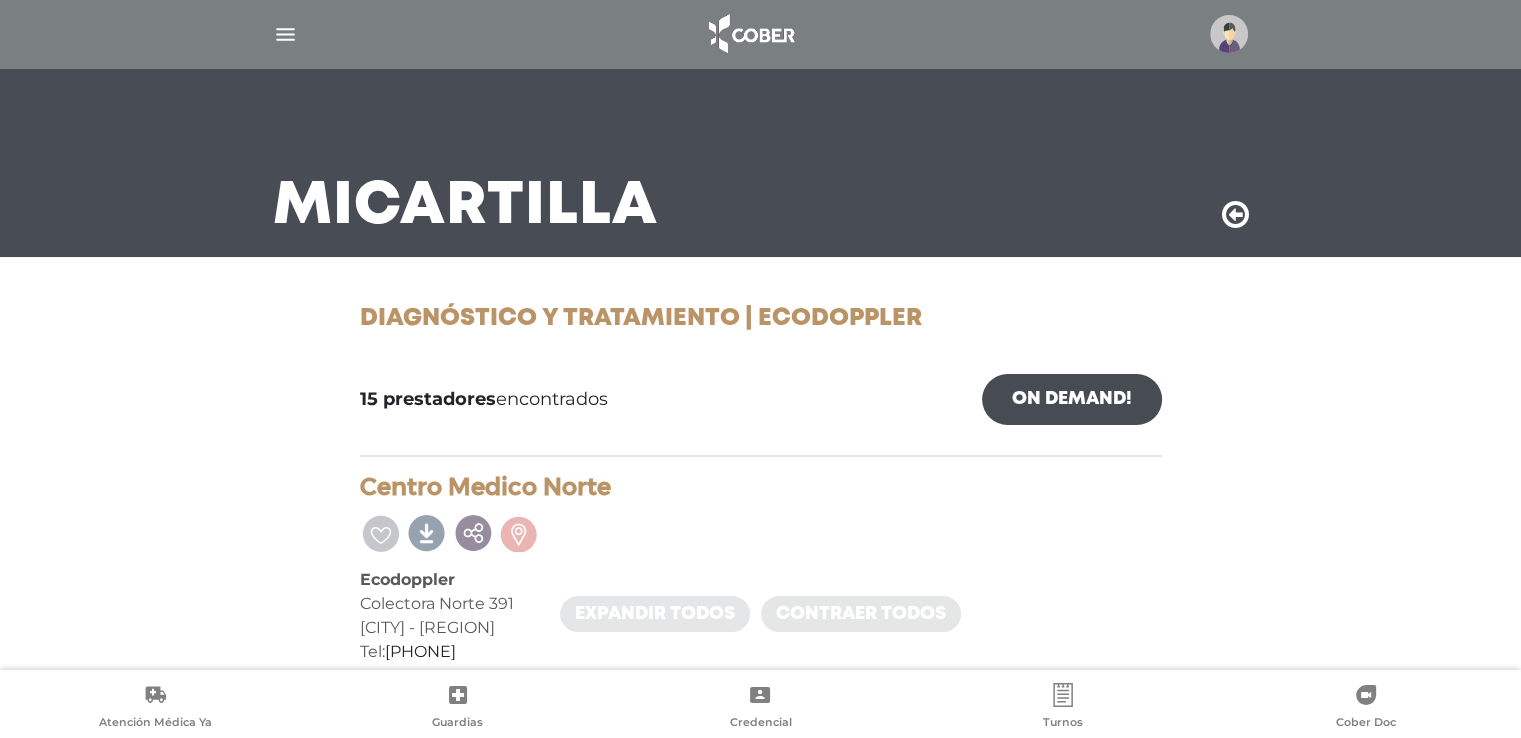 scroll, scrollTop: 0, scrollLeft: 0, axis: both 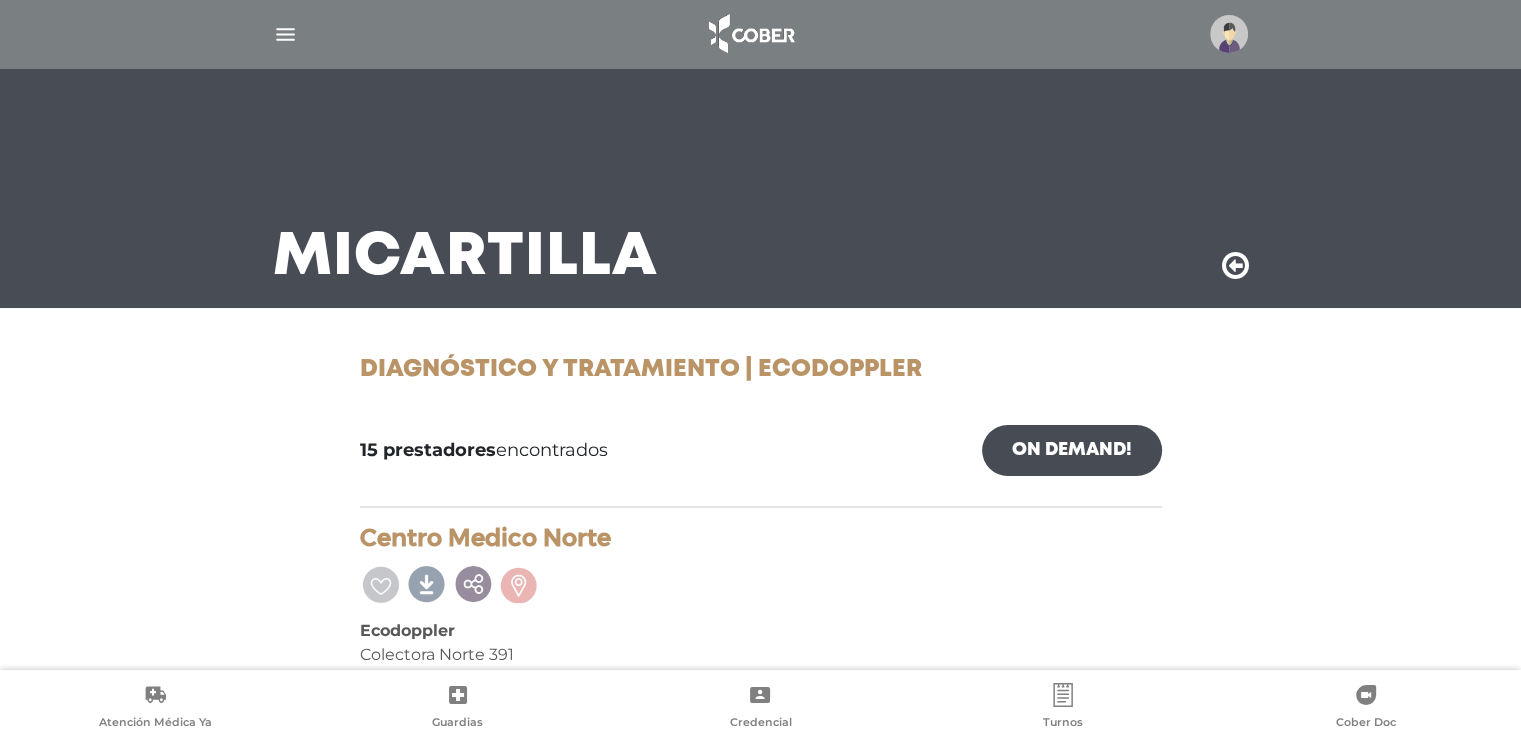 drag, startPoint x: 1232, startPoint y: 268, endPoint x: 977, endPoint y: 401, distance: 287.6004 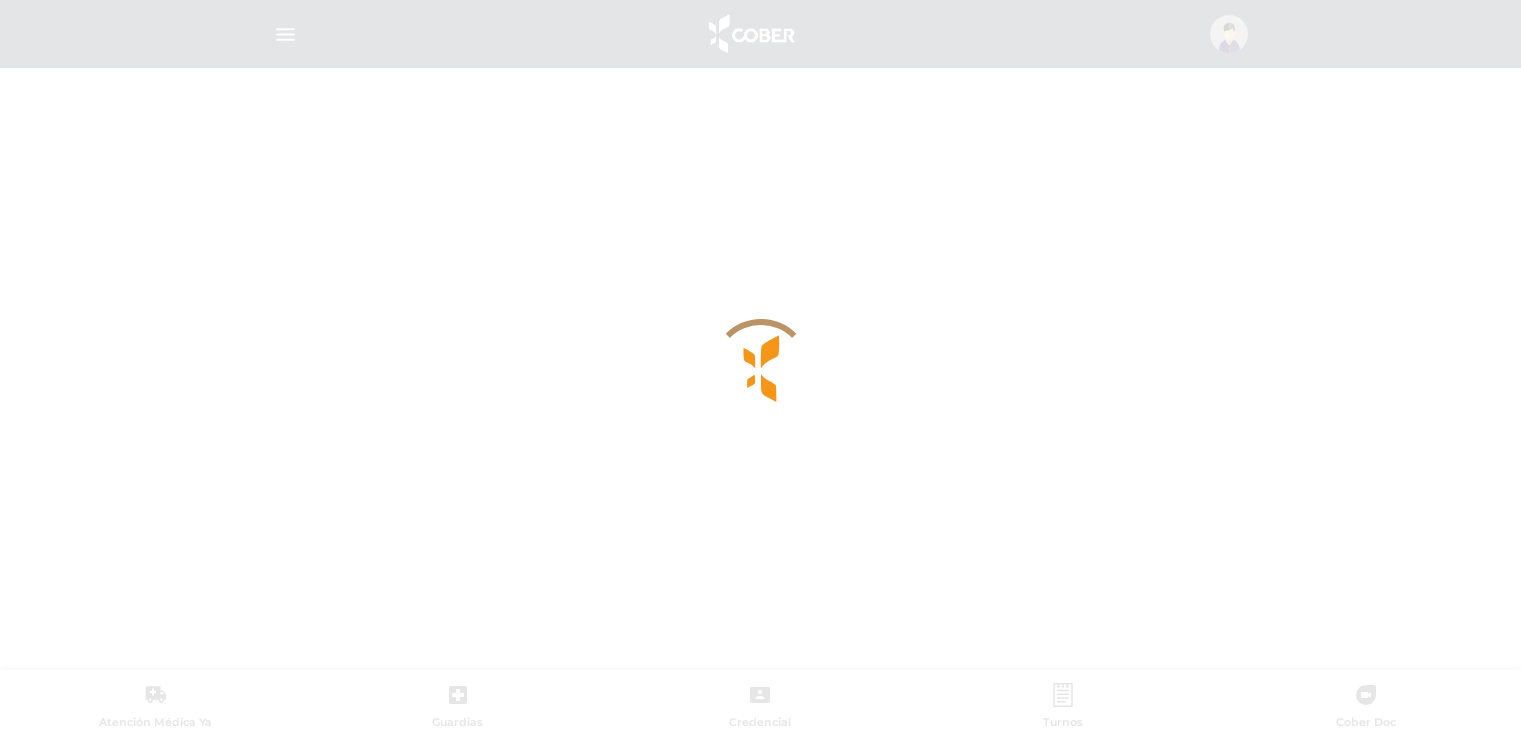click at bounding box center (760, 369) 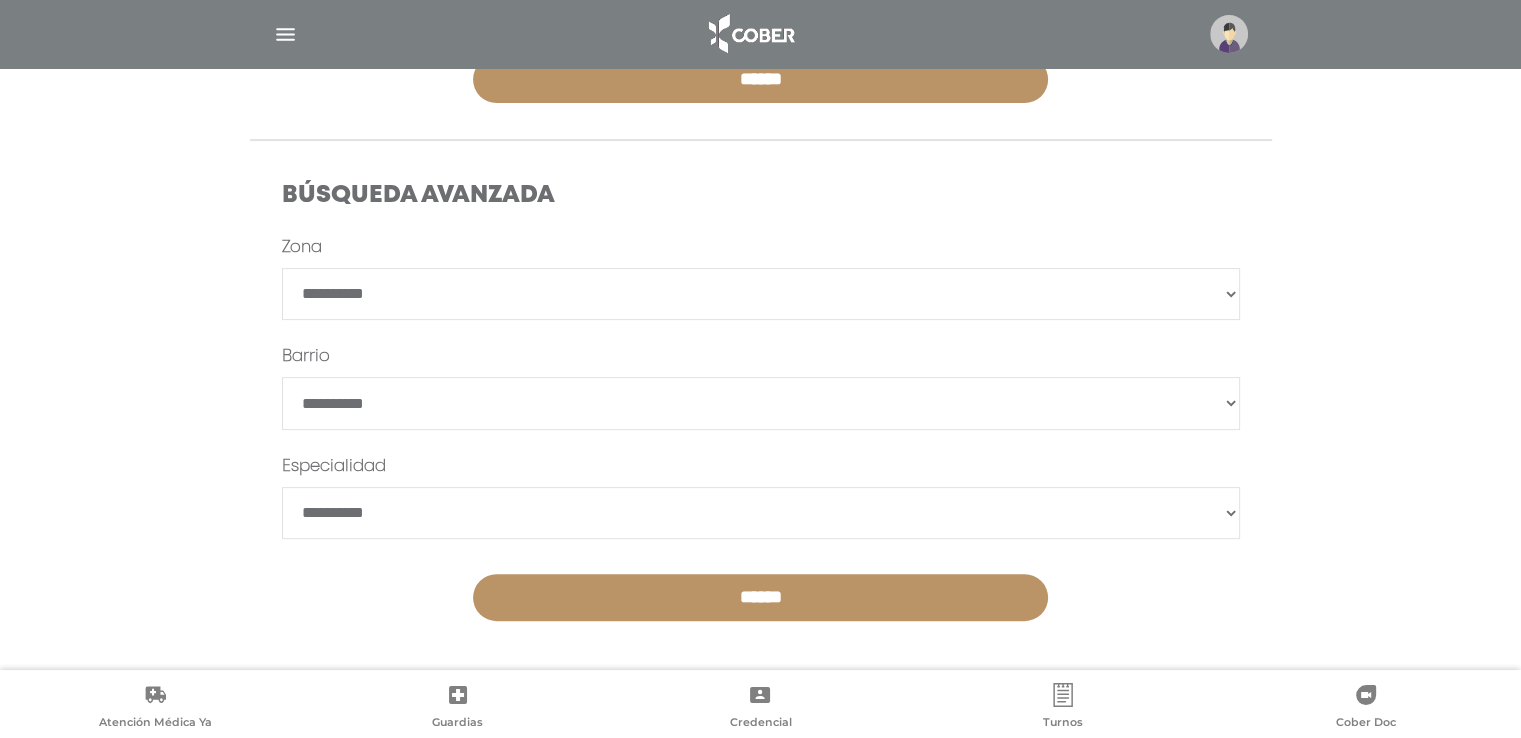 scroll, scrollTop: 512, scrollLeft: 0, axis: vertical 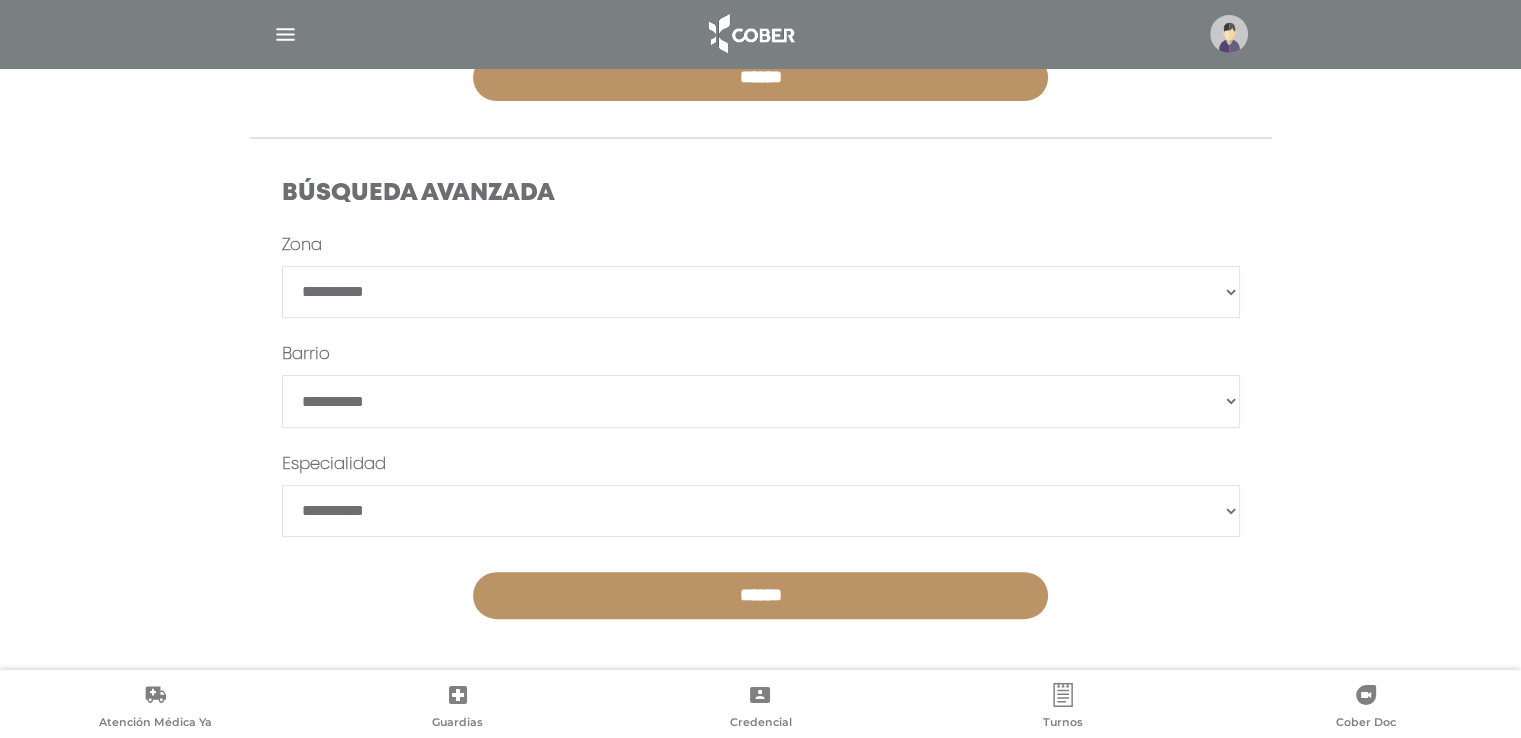 click on "**********" at bounding box center [761, 511] 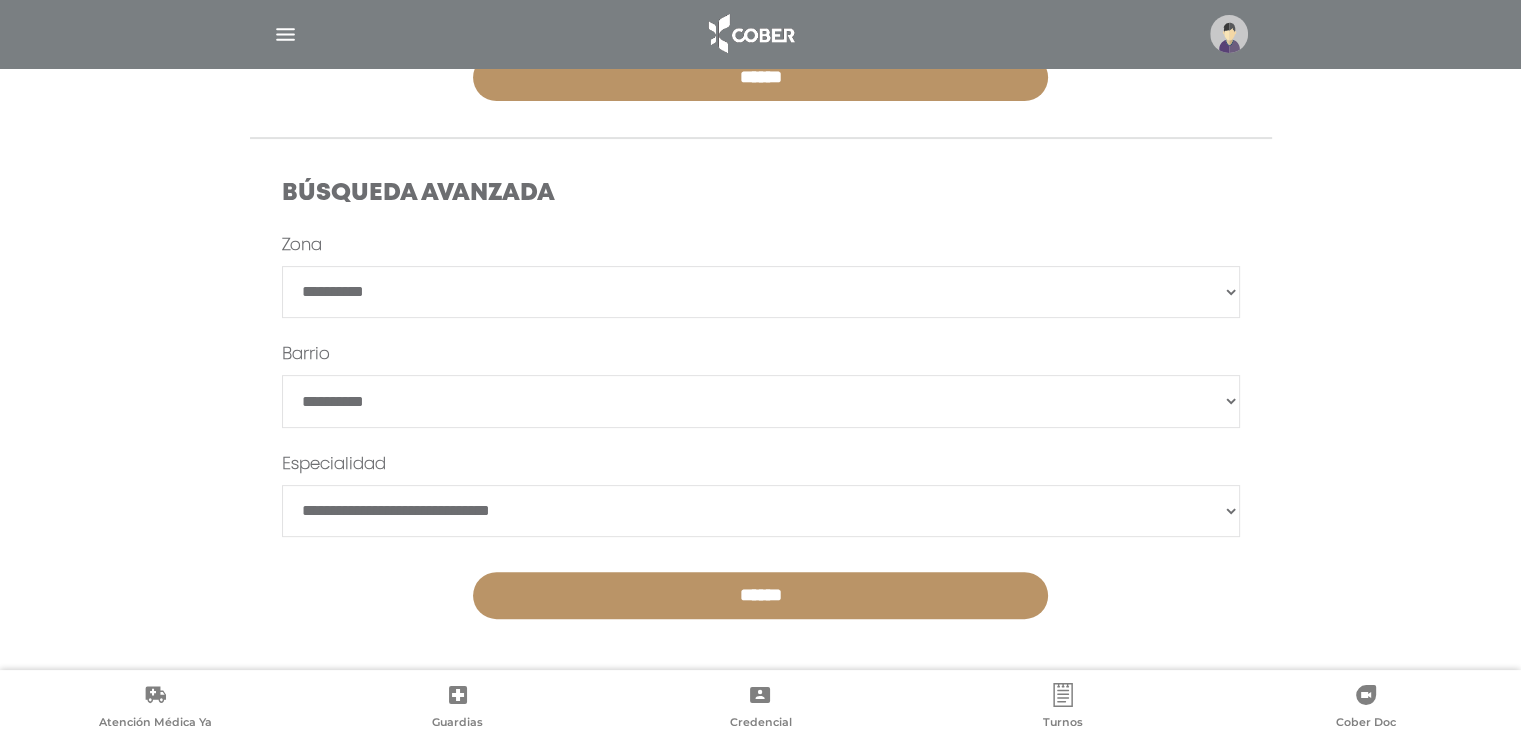 drag, startPoint x: 312, startPoint y: 504, endPoint x: 319, endPoint y: 496, distance: 10.630146 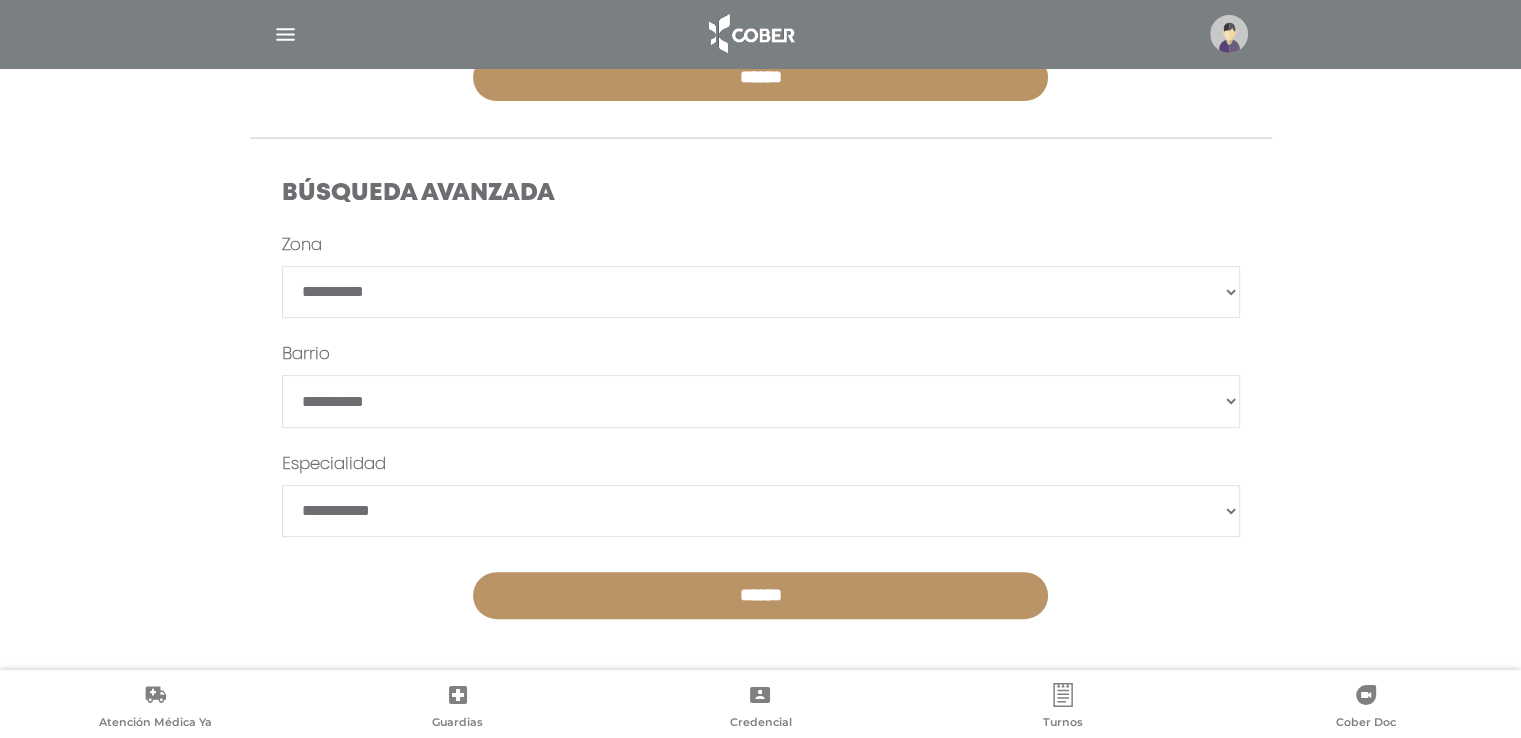 click on "**********" at bounding box center [761, 511] 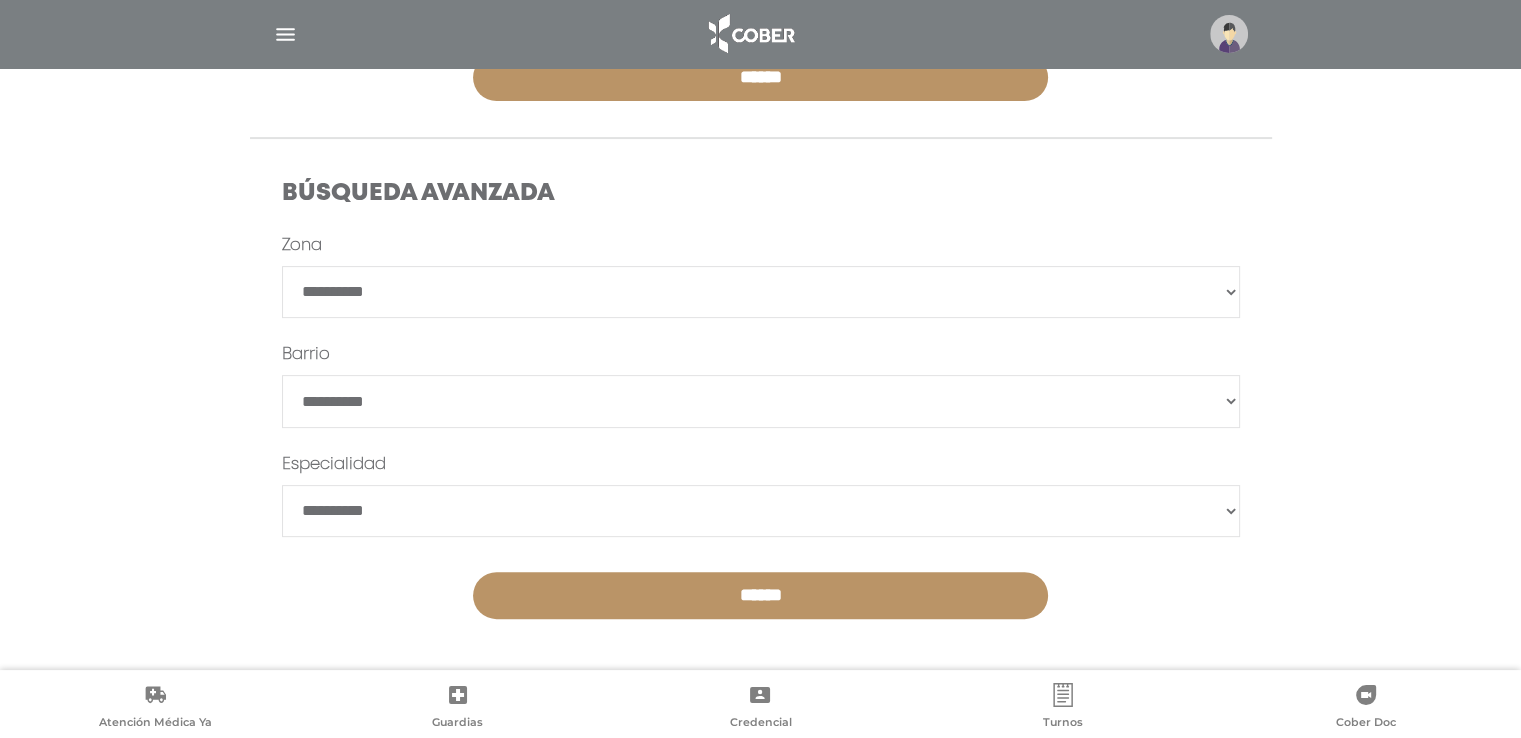 click on "**********" at bounding box center [761, 511] 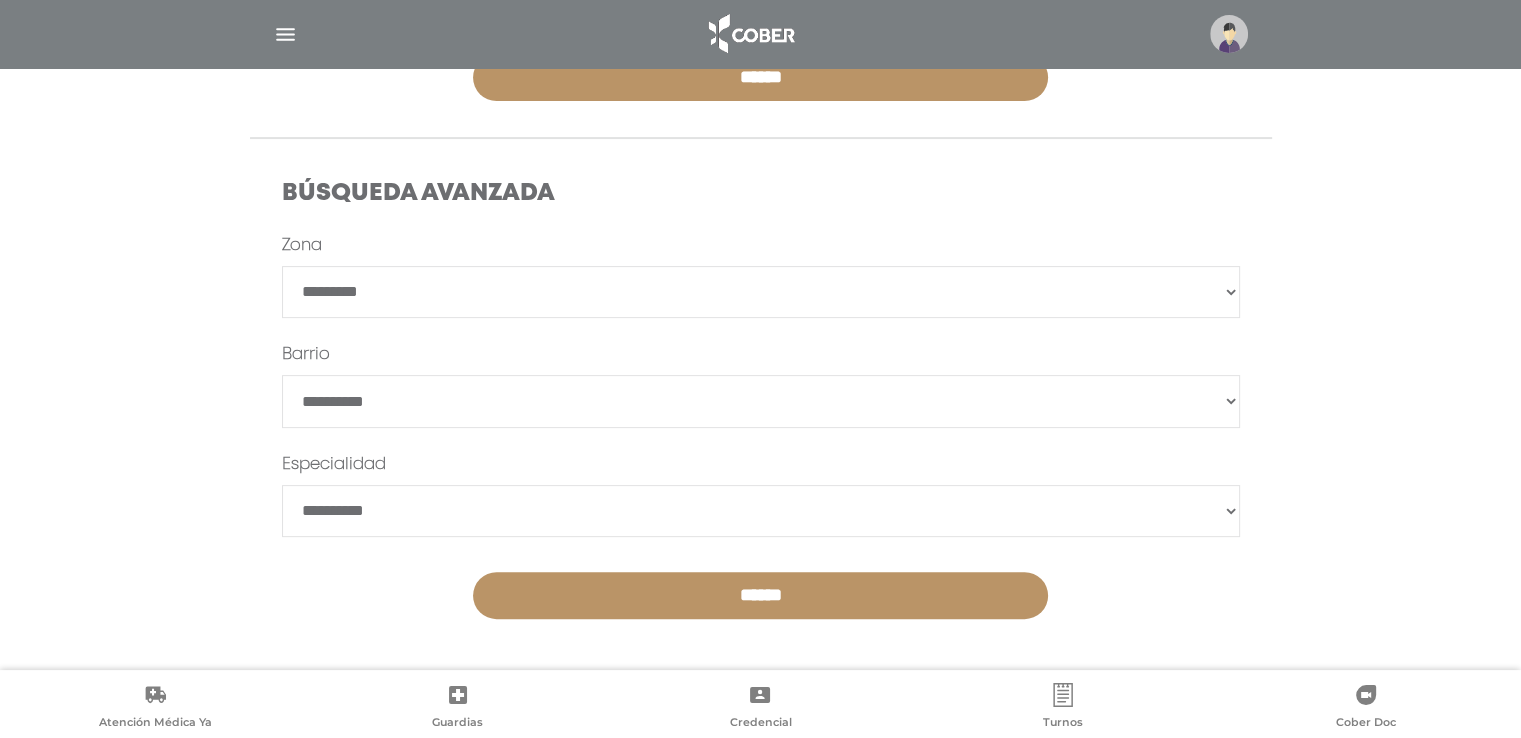 click on "**********" at bounding box center (761, 292) 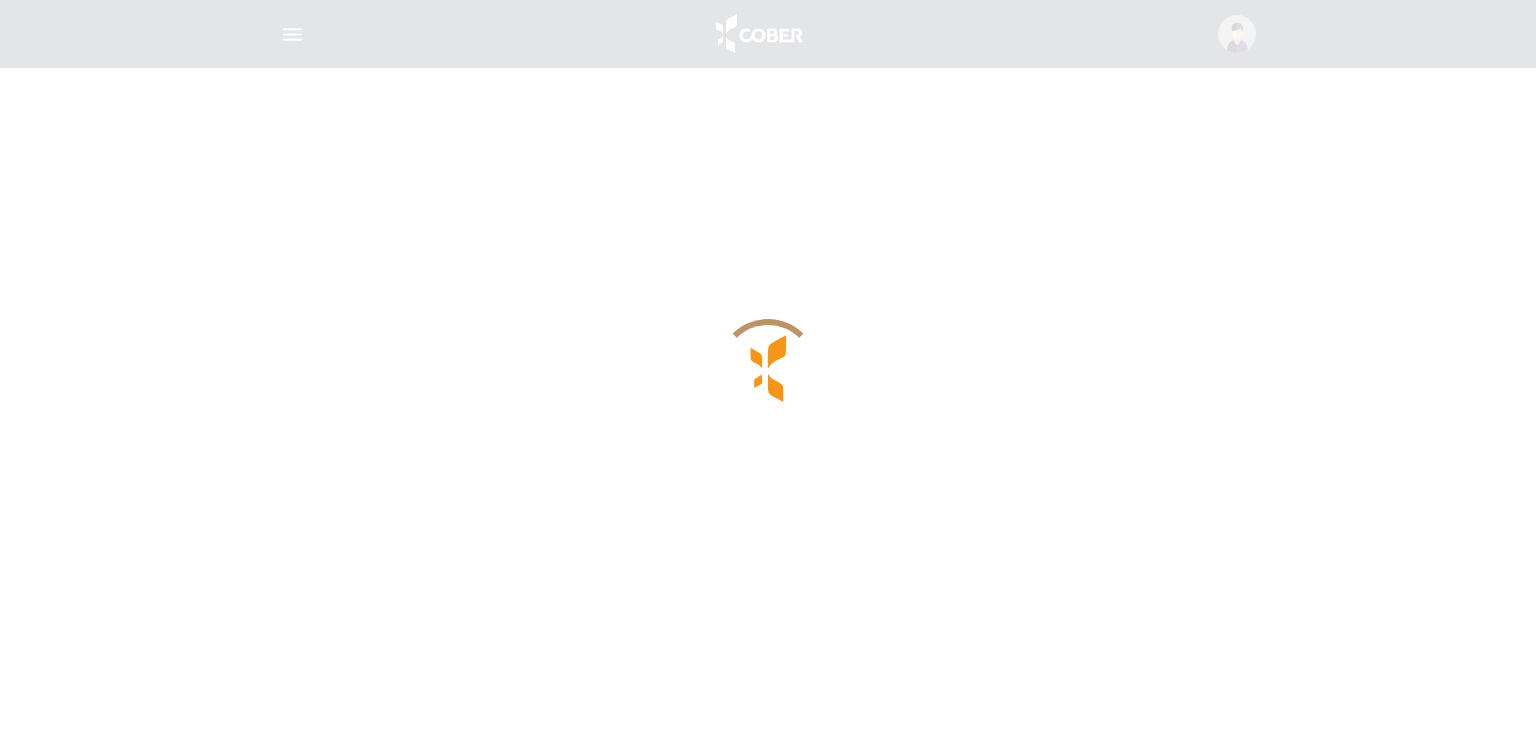 scroll, scrollTop: 0, scrollLeft: 0, axis: both 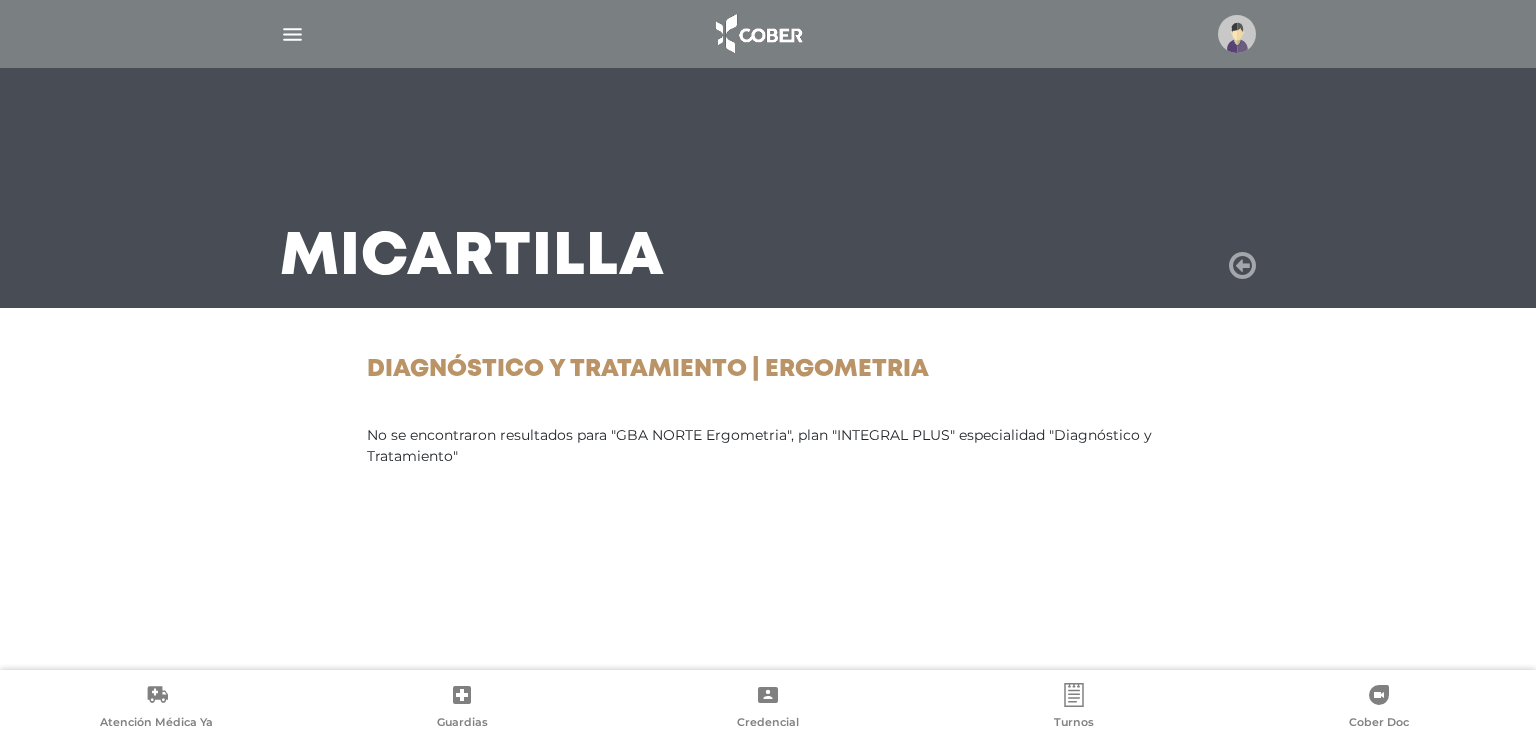 click at bounding box center [1242, 266] 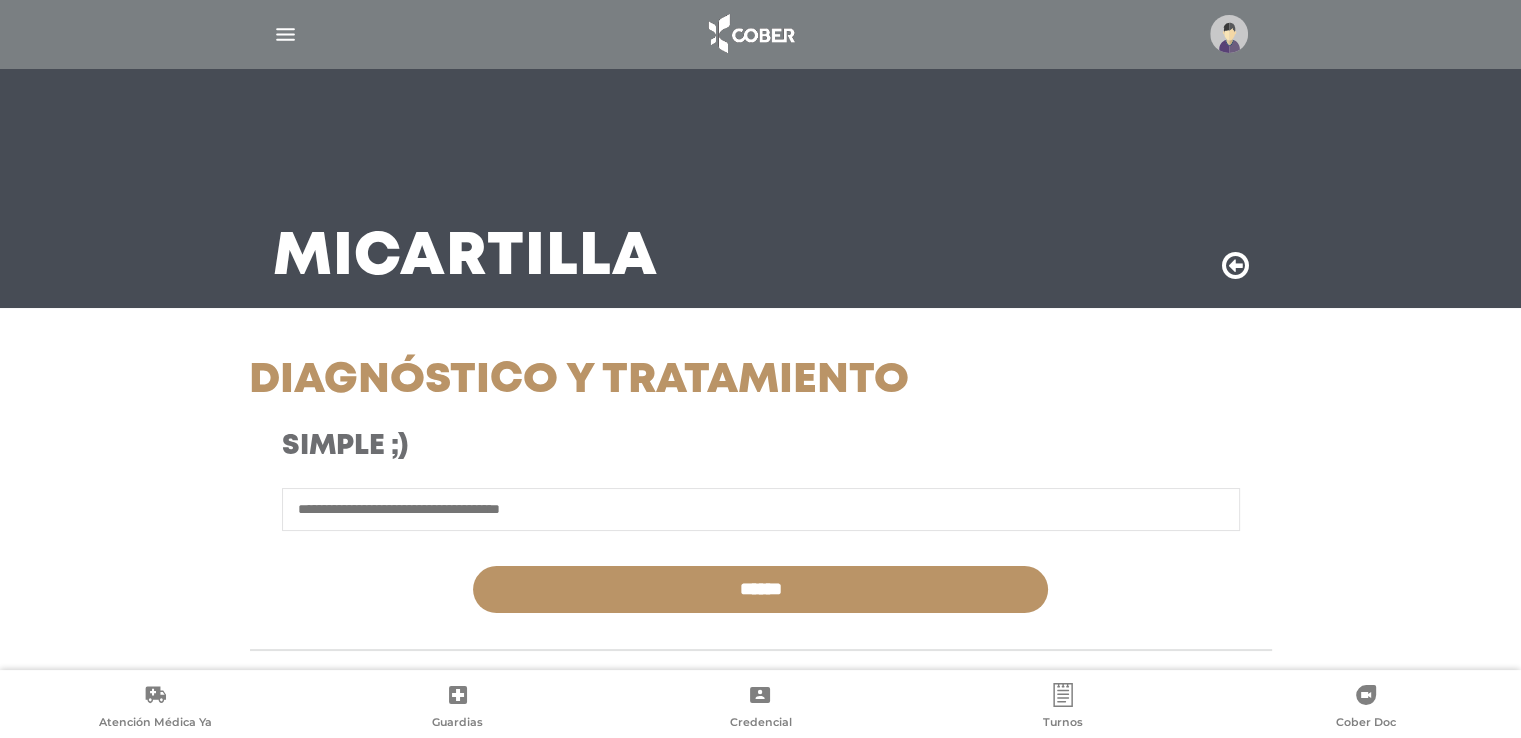 scroll, scrollTop: 512, scrollLeft: 0, axis: vertical 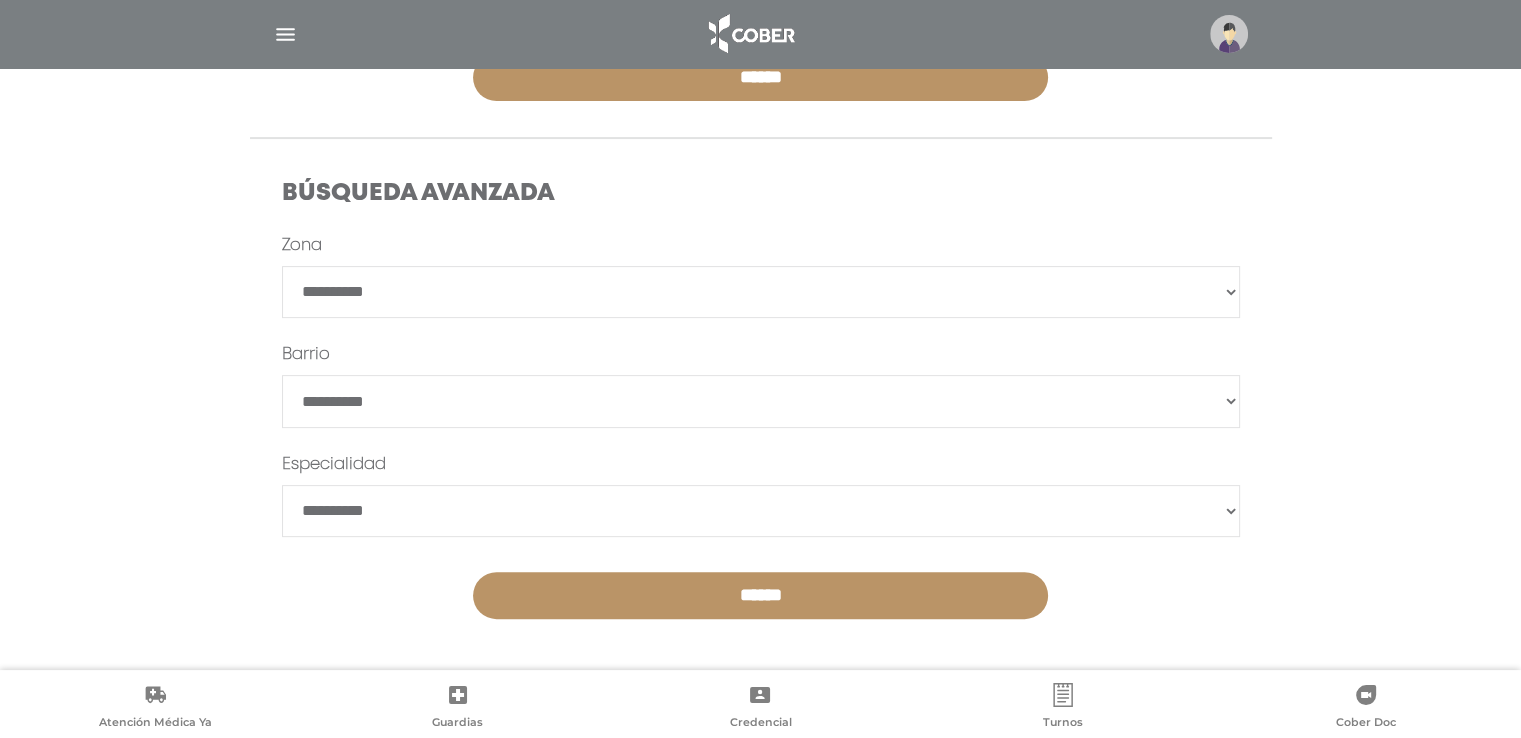 click on "**********" at bounding box center (761, 511) 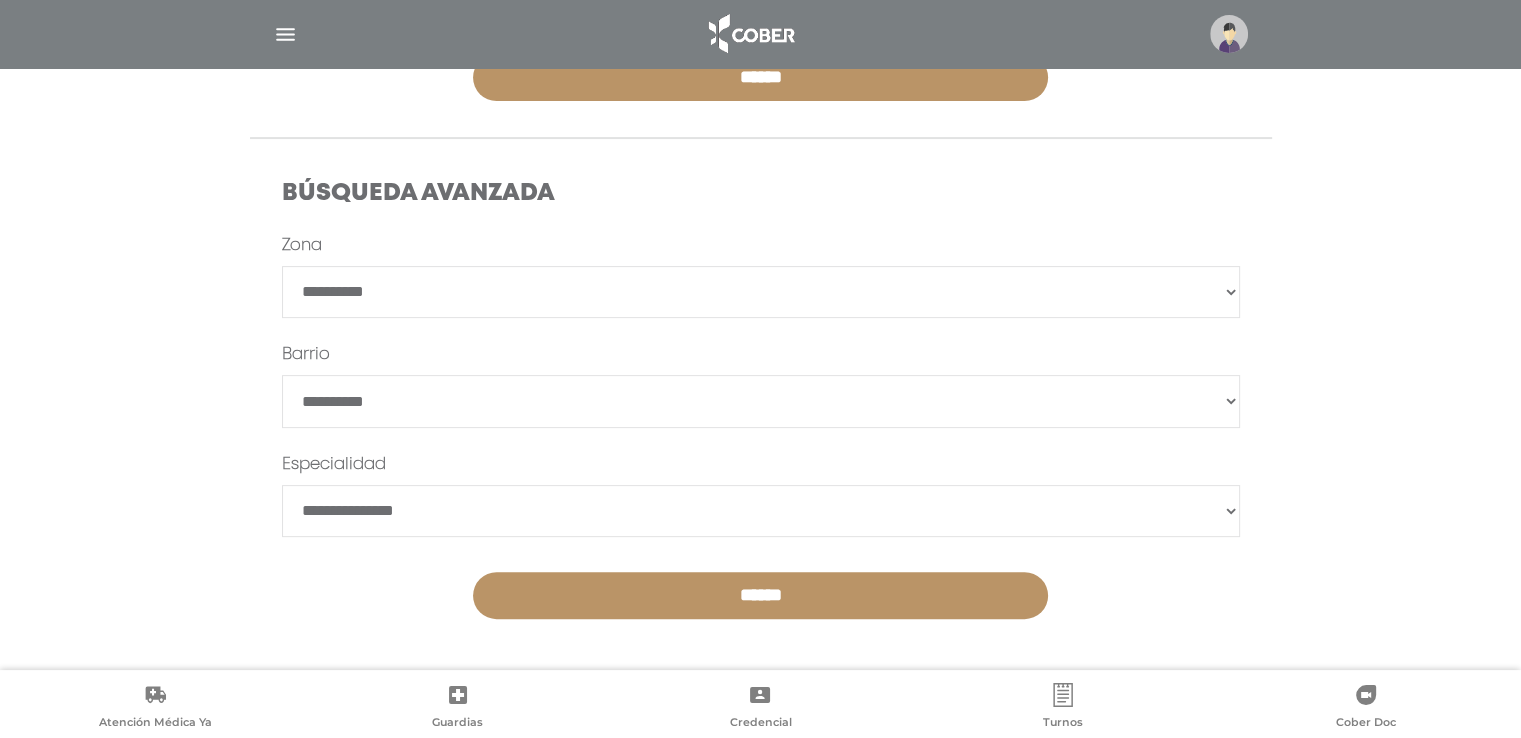 drag, startPoint x: 344, startPoint y: 497, endPoint x: 363, endPoint y: 485, distance: 22.472204 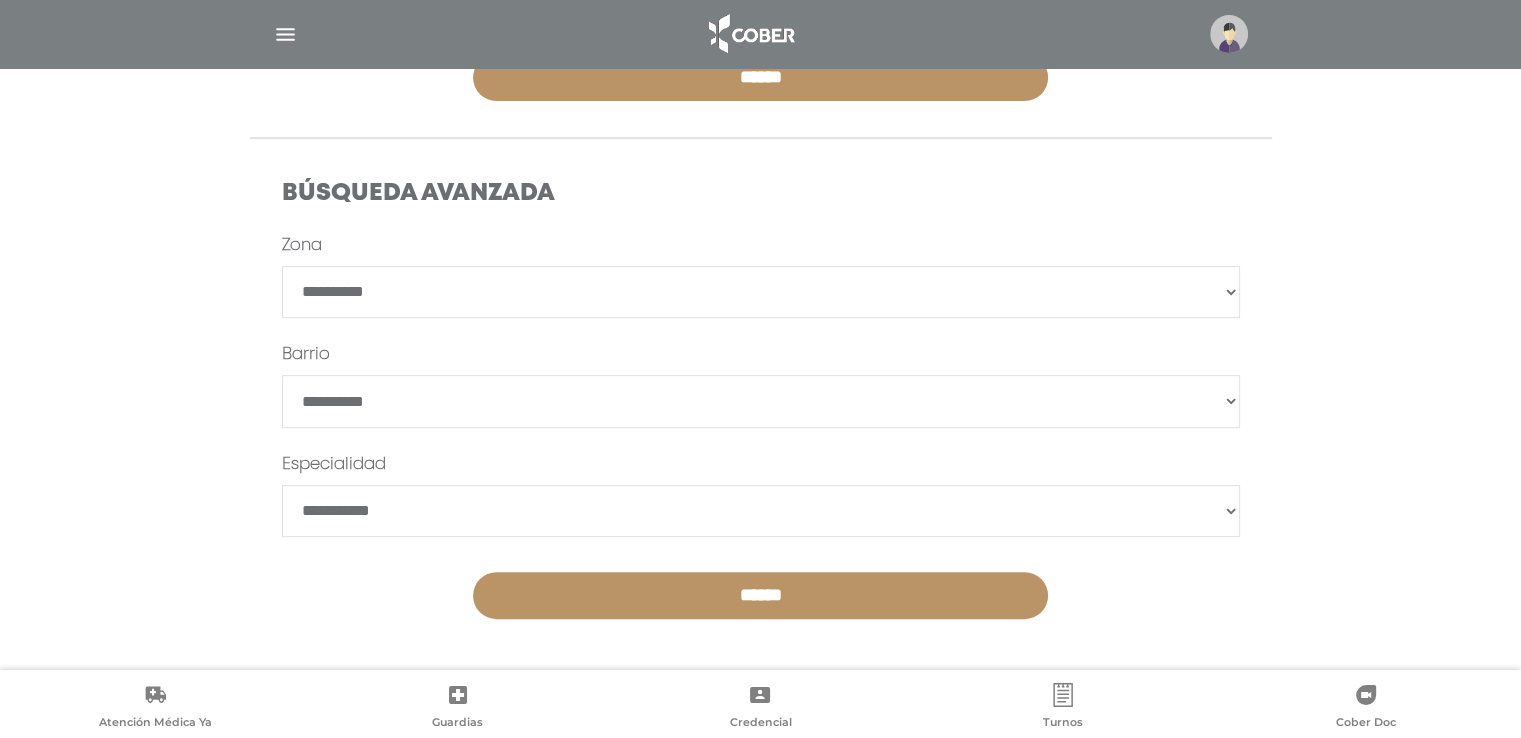 click on "**********" at bounding box center (761, 511) 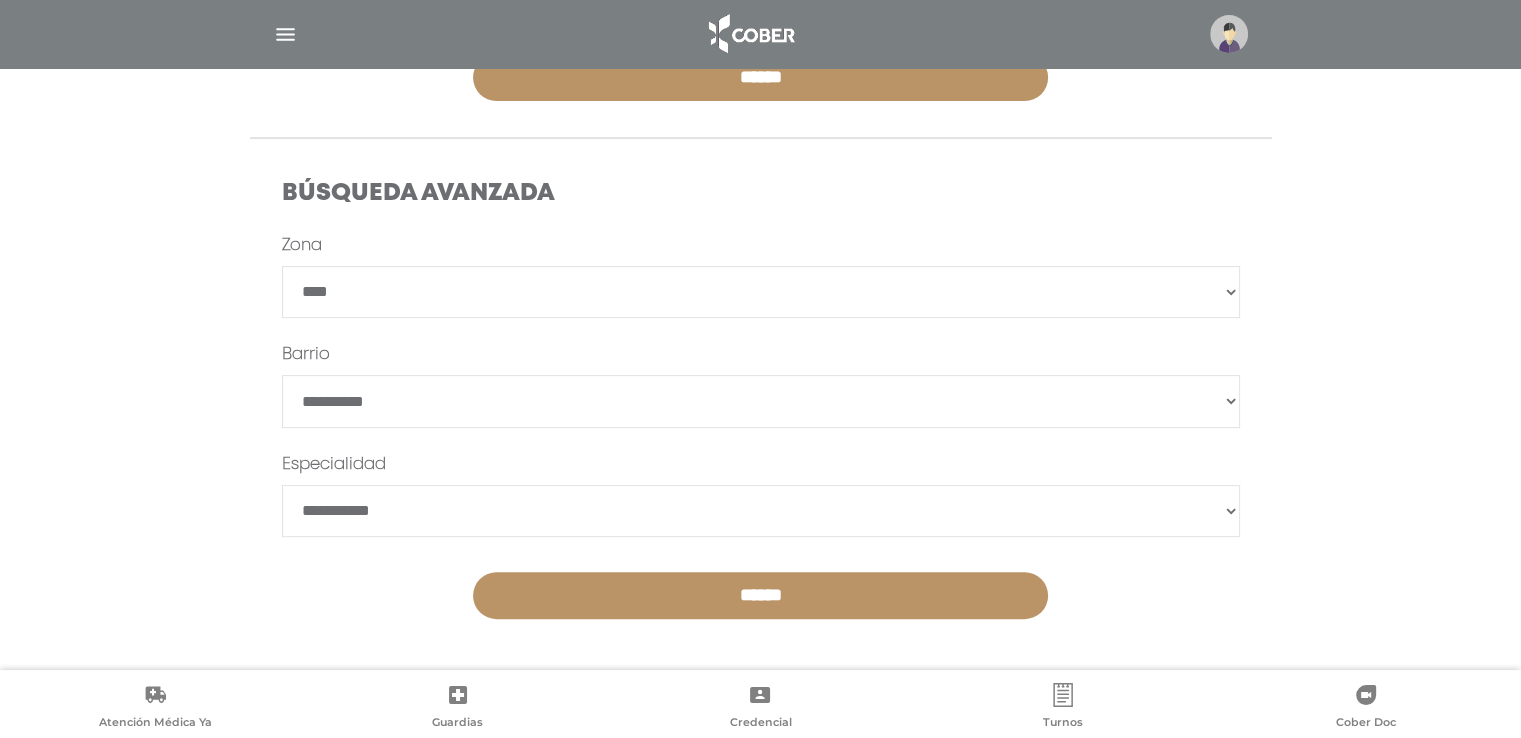 click on "**********" at bounding box center (761, 292) 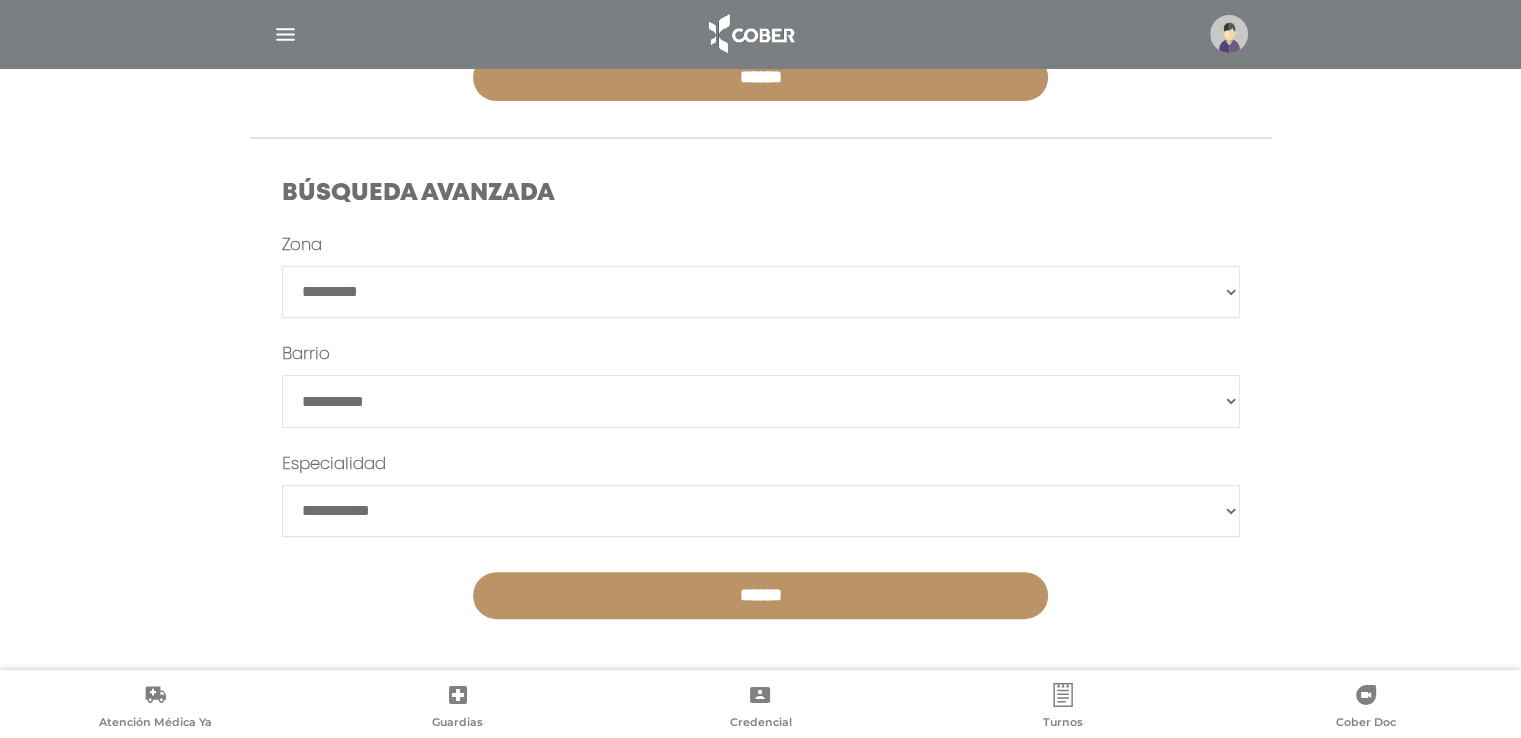 click on "**********" at bounding box center (761, 292) 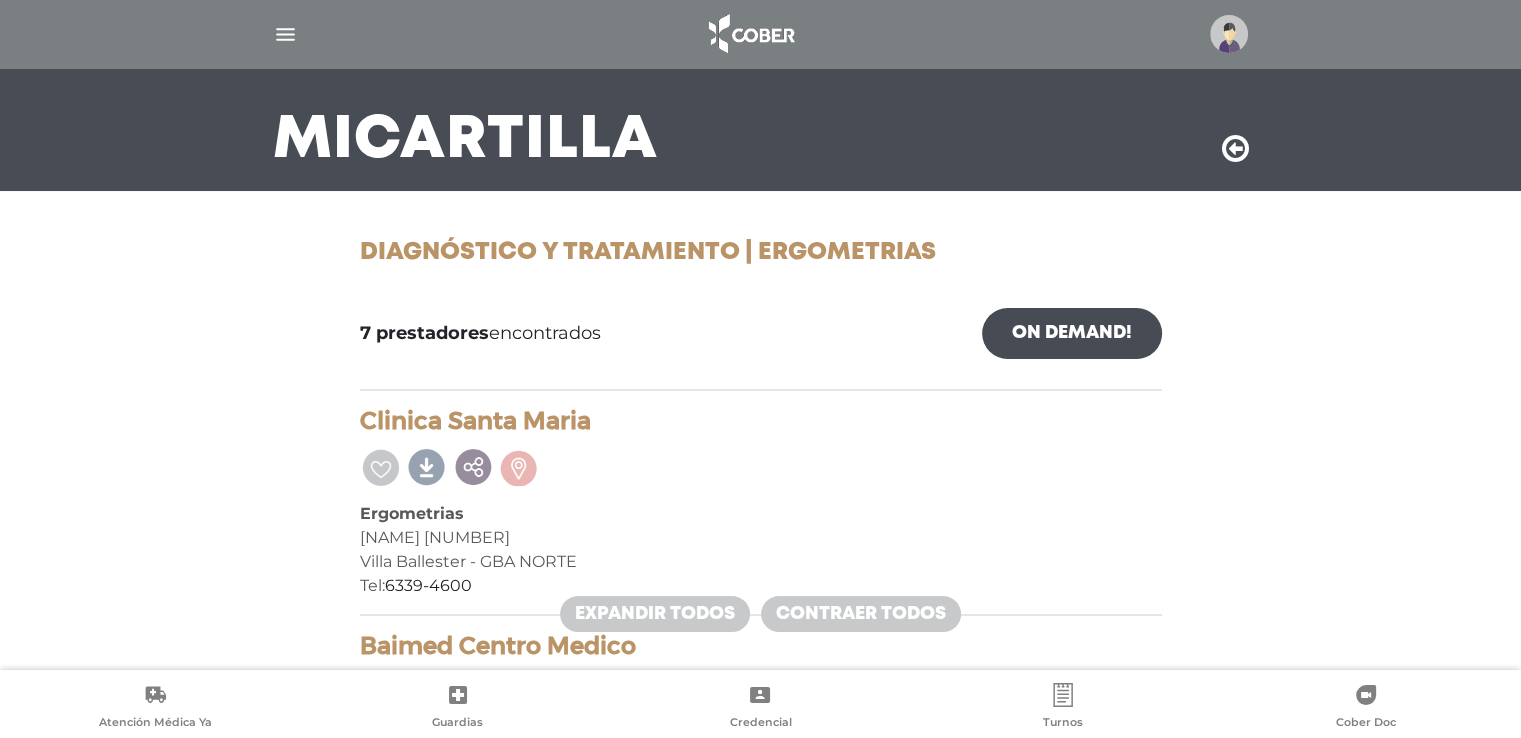 scroll, scrollTop: 0, scrollLeft: 0, axis: both 